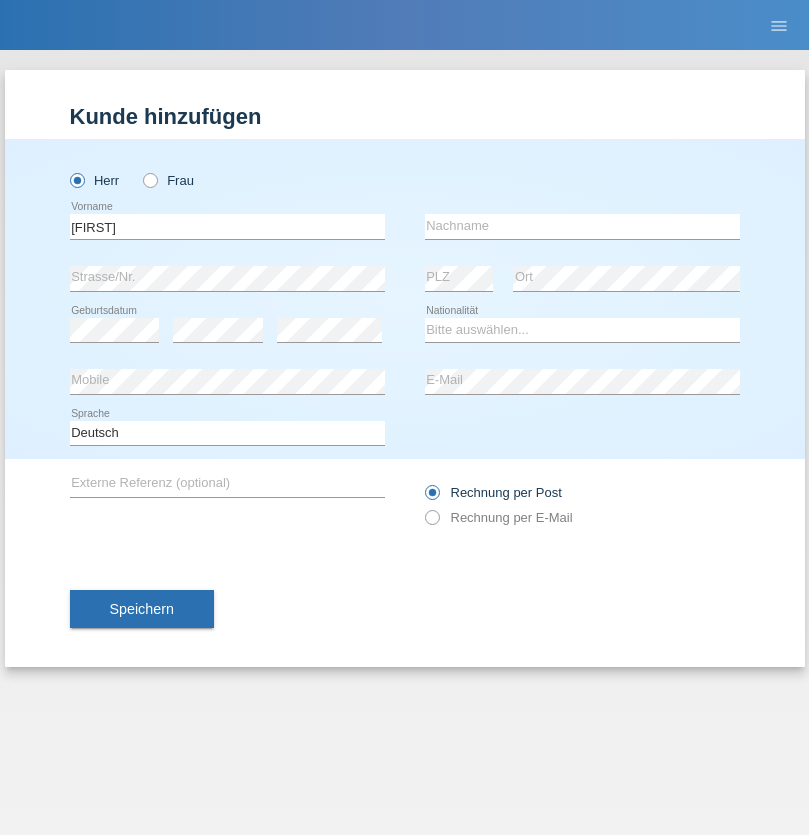 scroll, scrollTop: 0, scrollLeft: 0, axis: both 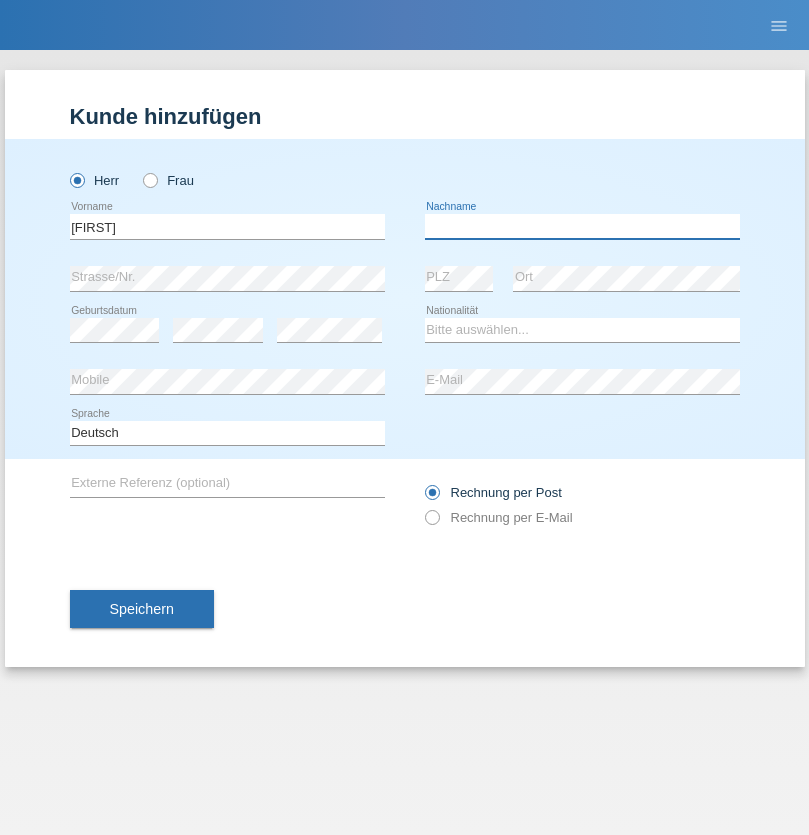 click at bounding box center [582, 226] 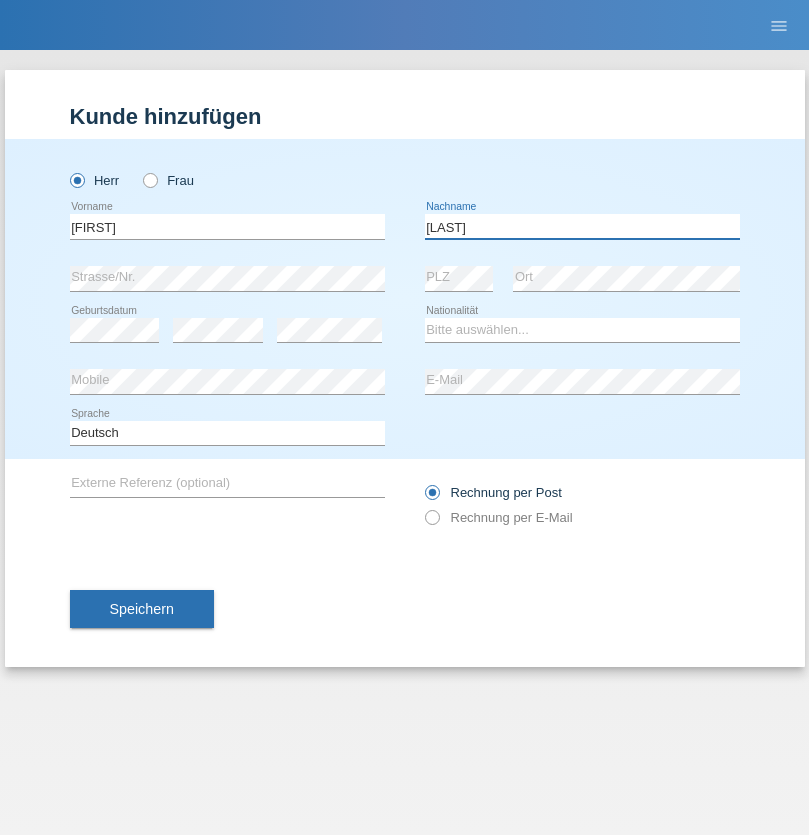 type on "Biedermann" 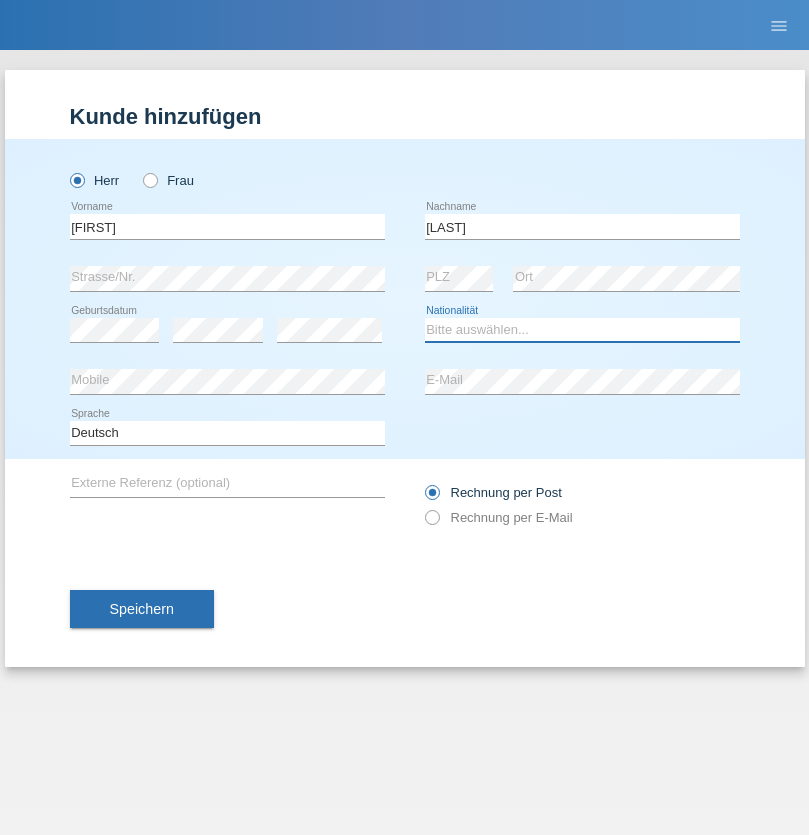 select on "CH" 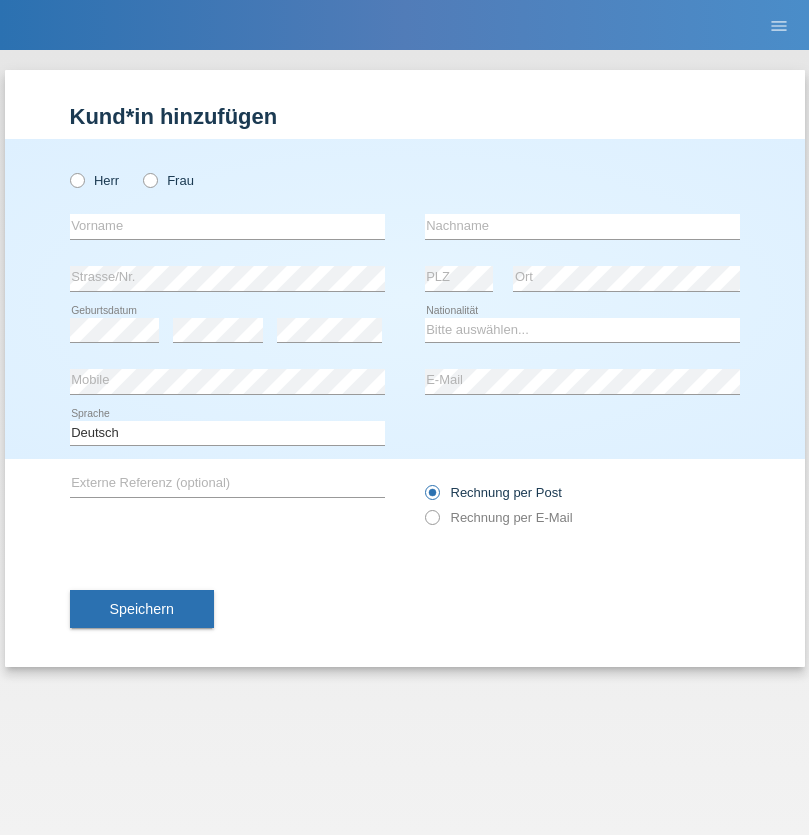 scroll, scrollTop: 0, scrollLeft: 0, axis: both 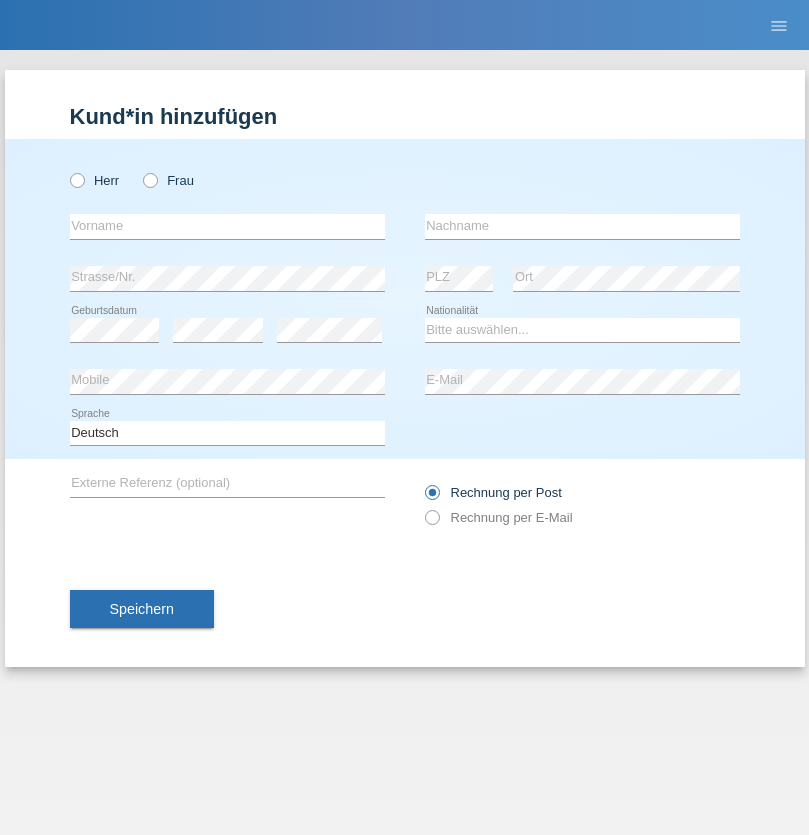 radio on "true" 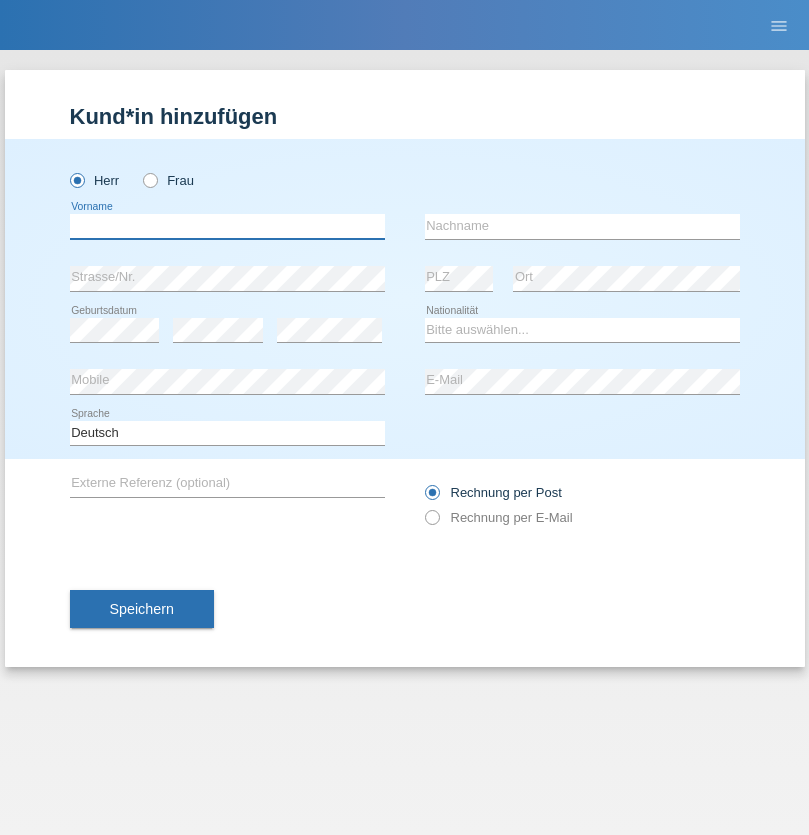 click at bounding box center (227, 226) 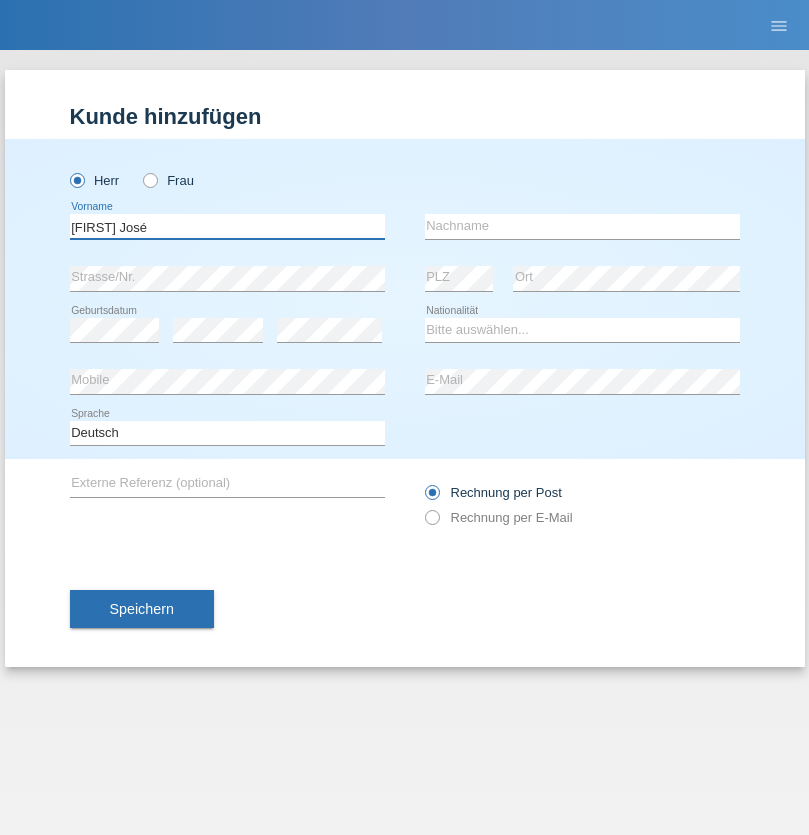type on "[FIRST] [LAST]" 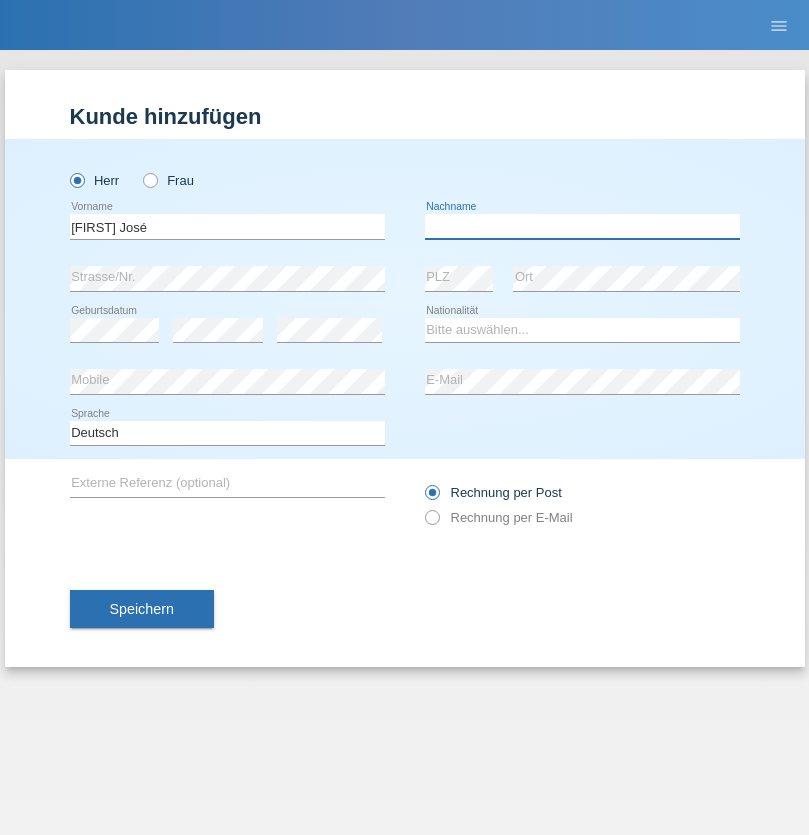 click at bounding box center (582, 226) 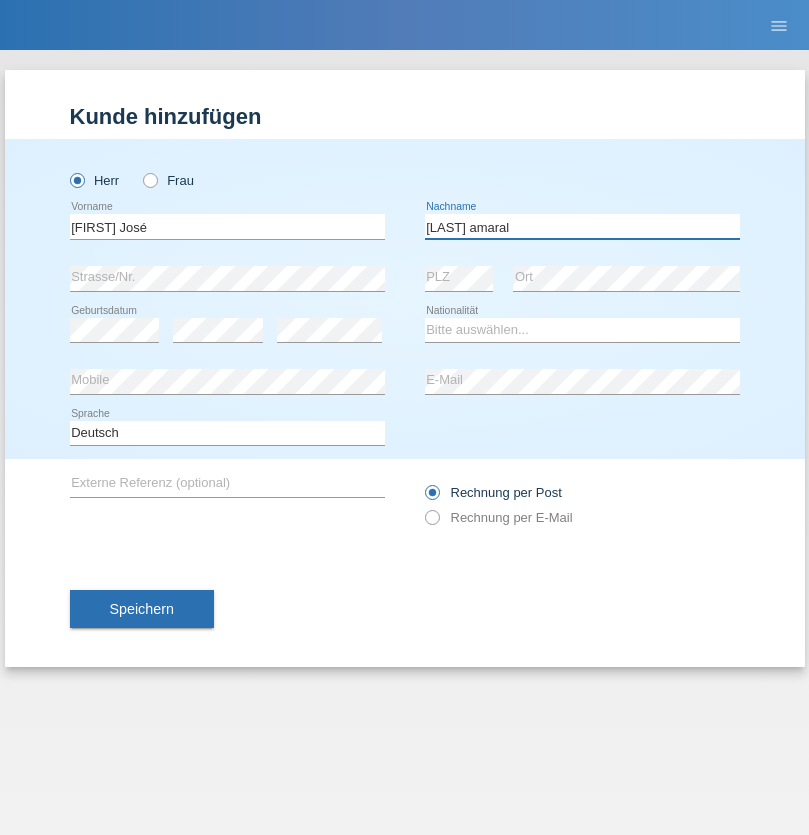 type on "[FIRST] [LAST]" 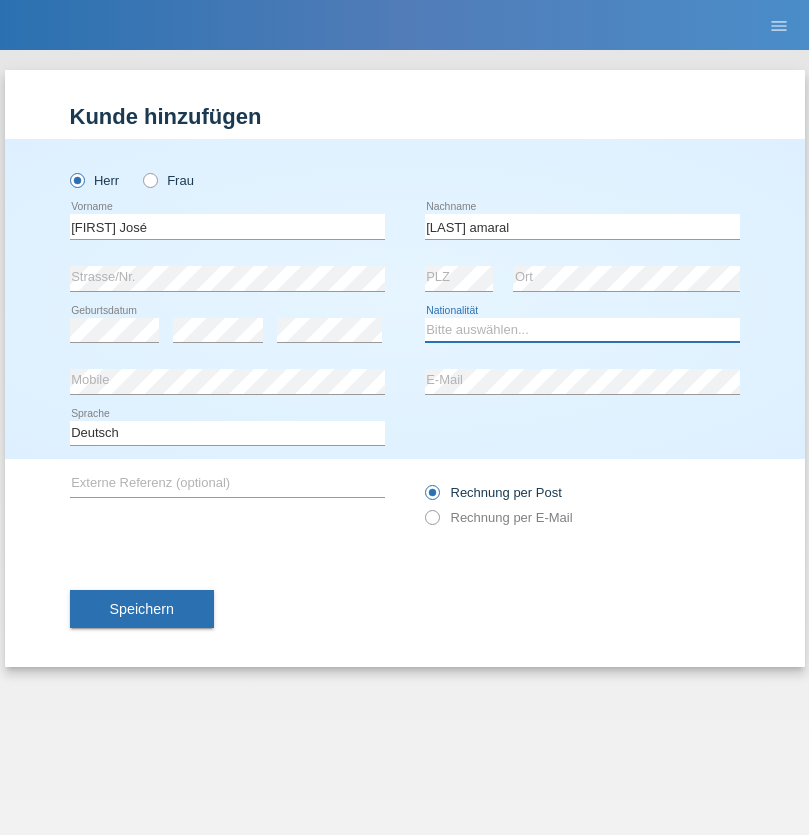select on "PT" 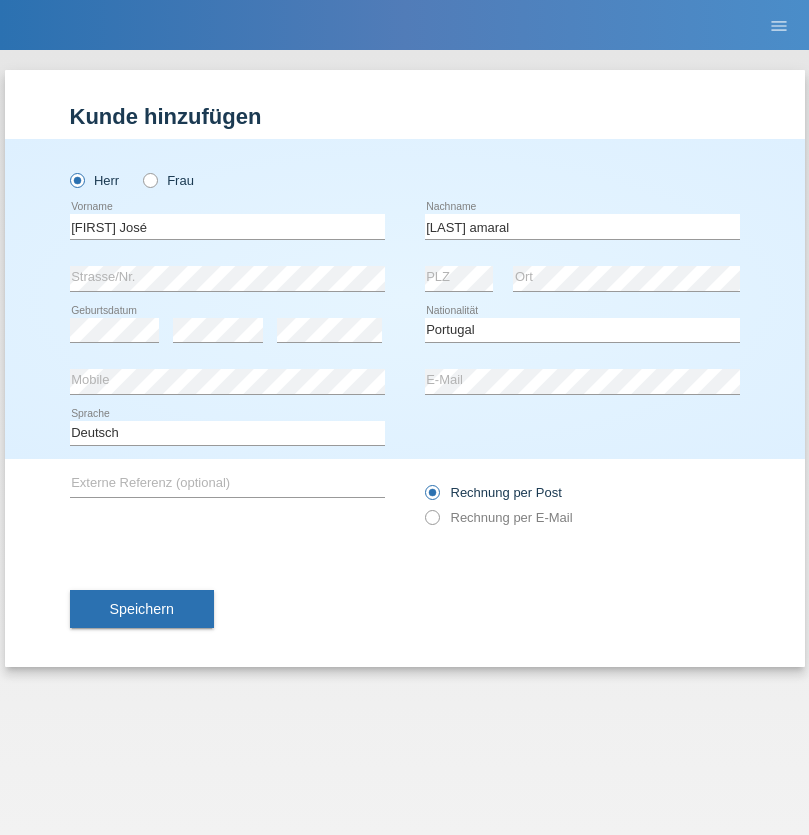 select on "C" 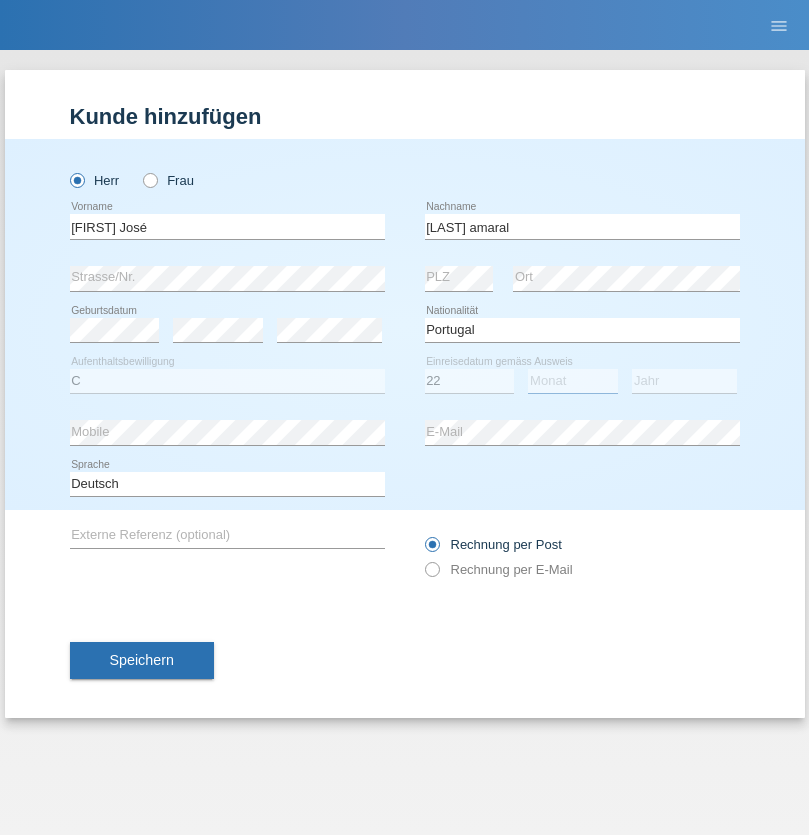 select on "02" 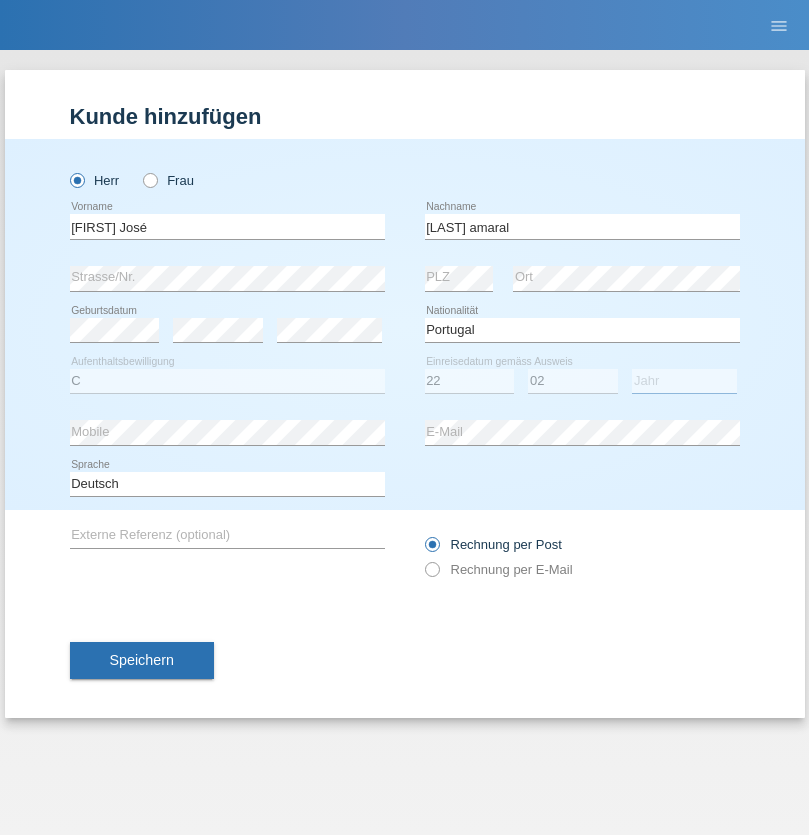 select on "2006" 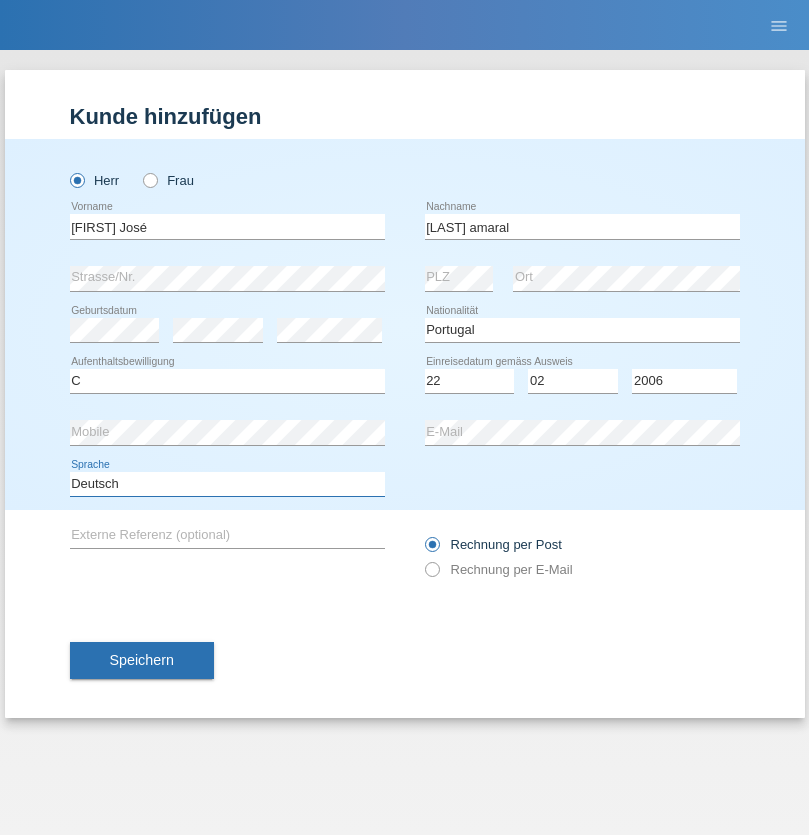 select on "en" 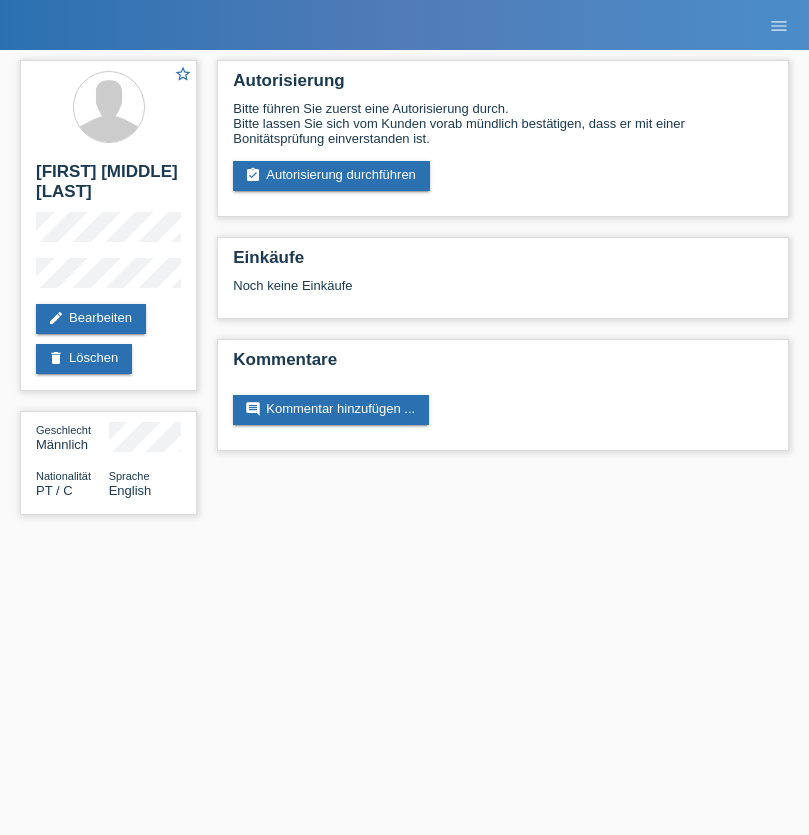 scroll, scrollTop: 0, scrollLeft: 0, axis: both 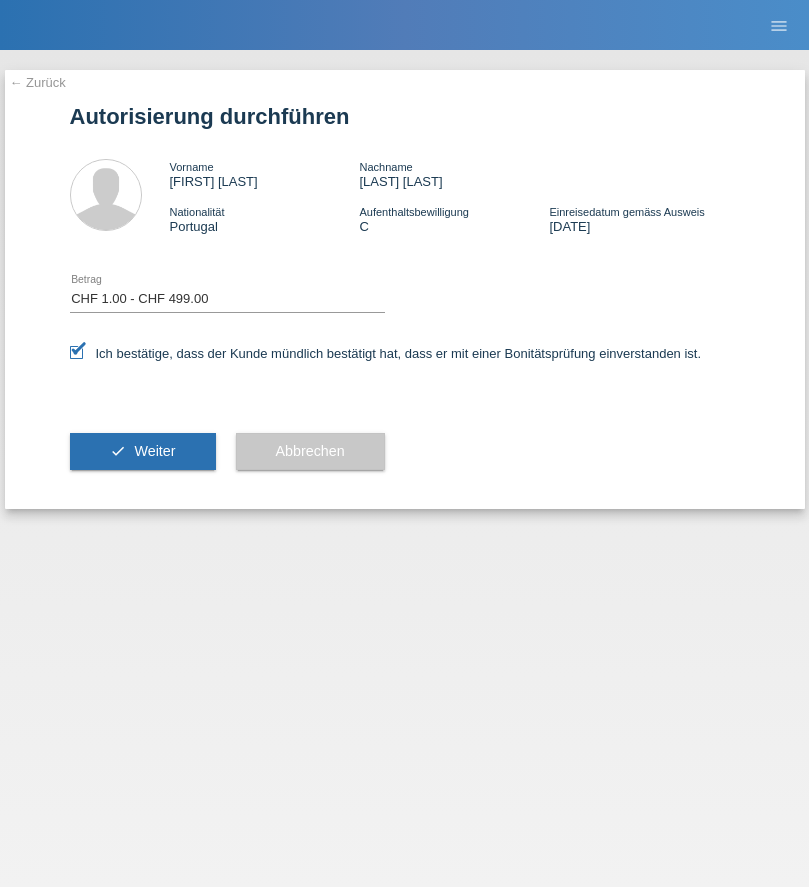select on "1" 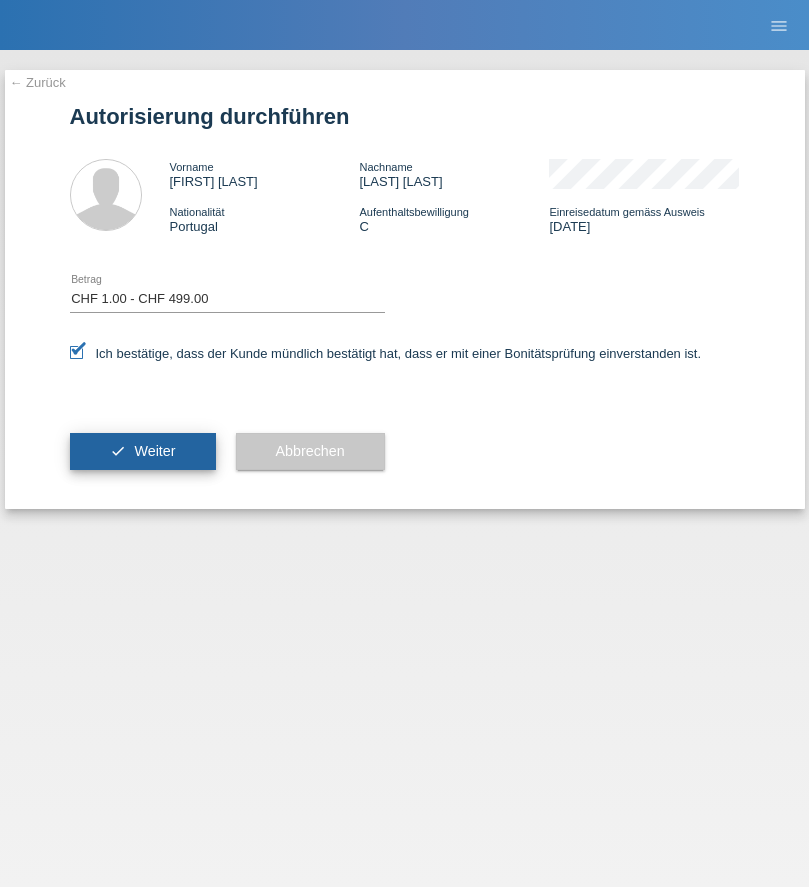 click on "Weiter" at bounding box center [154, 451] 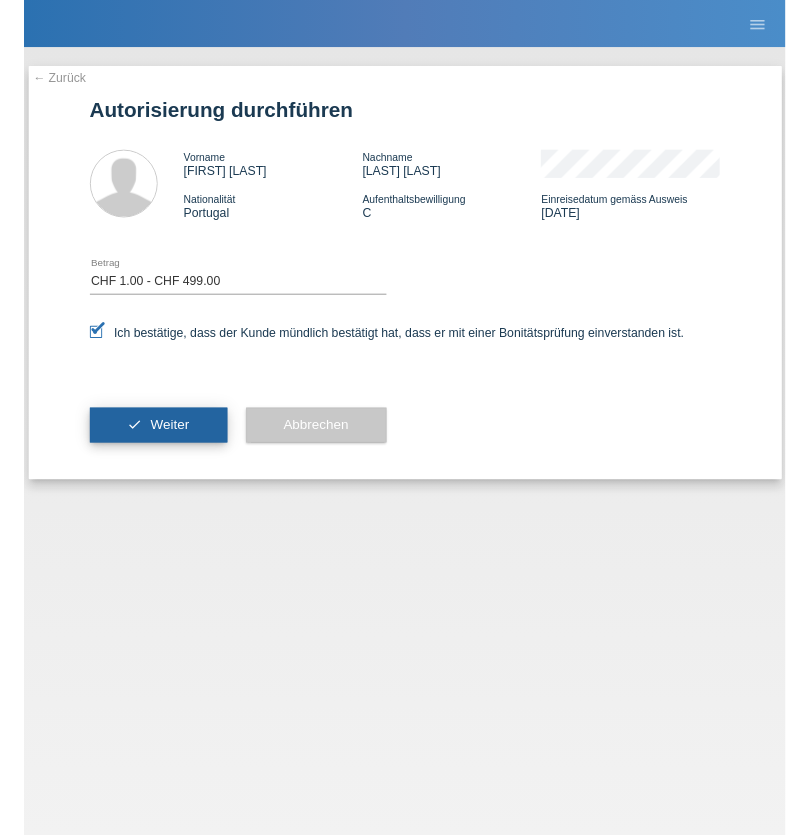 scroll, scrollTop: 0, scrollLeft: 0, axis: both 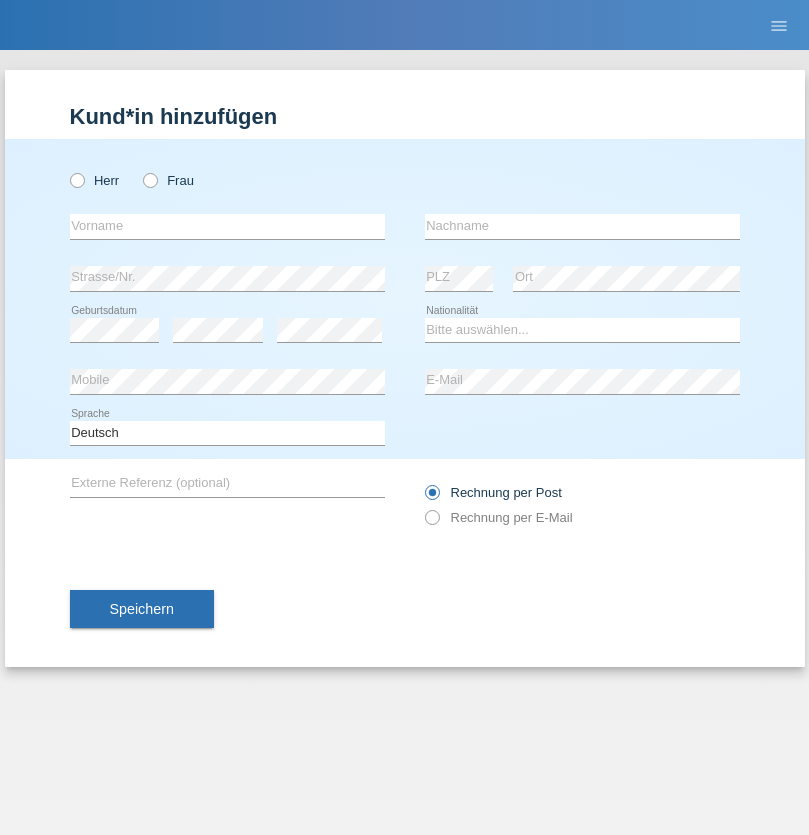 radio on "true" 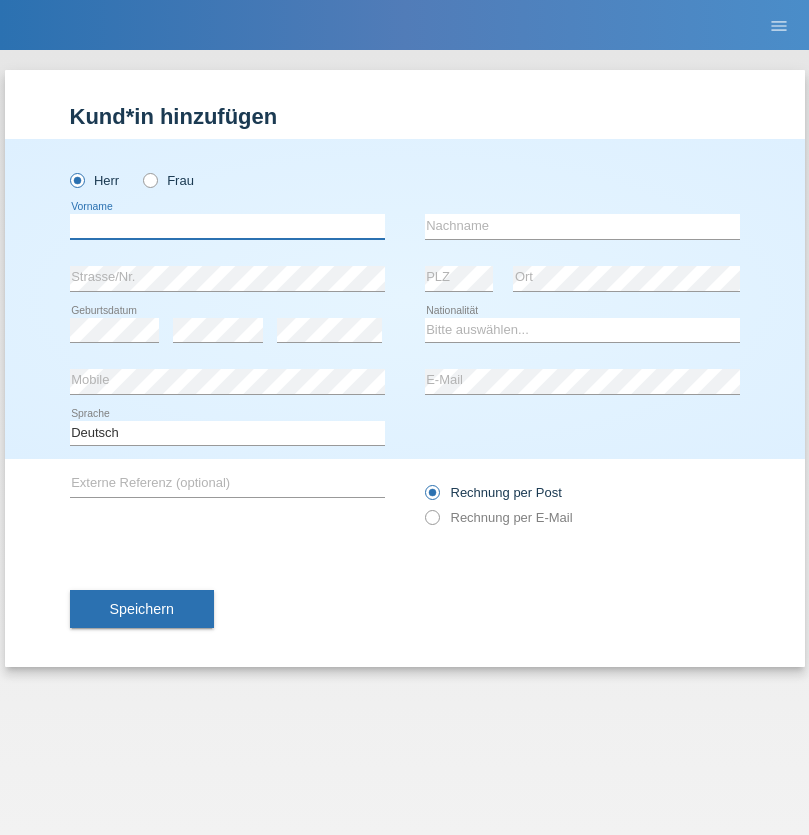 click at bounding box center [227, 226] 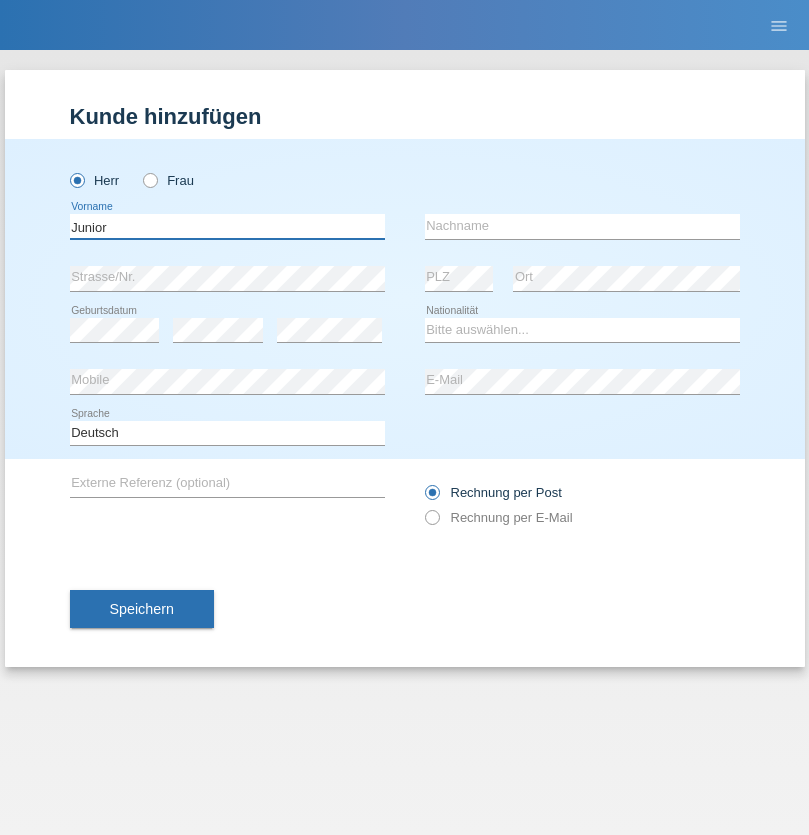 type on "Junior" 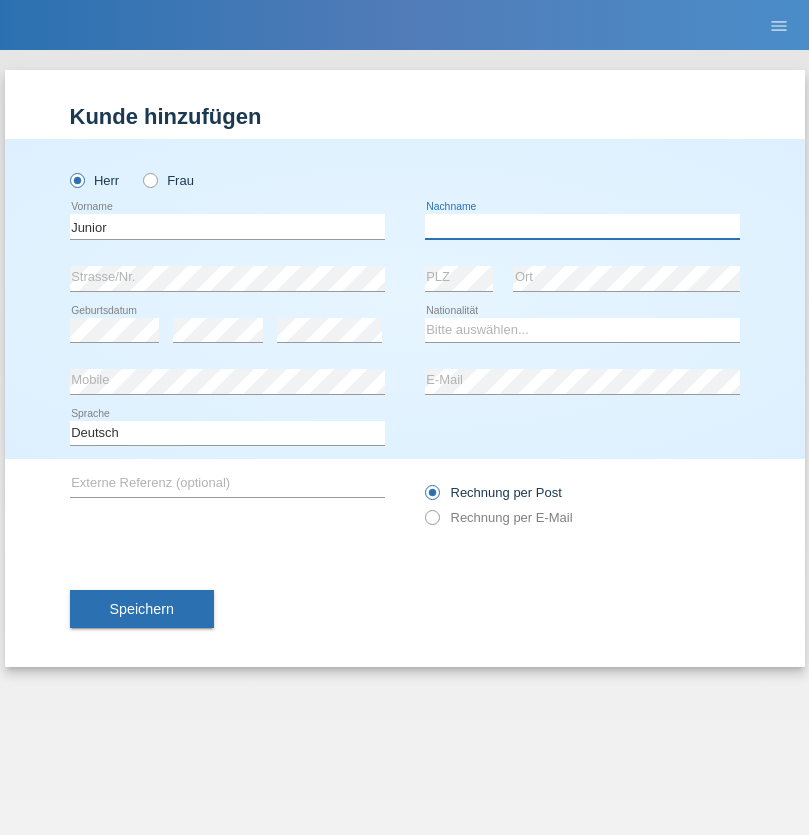 click at bounding box center [582, 226] 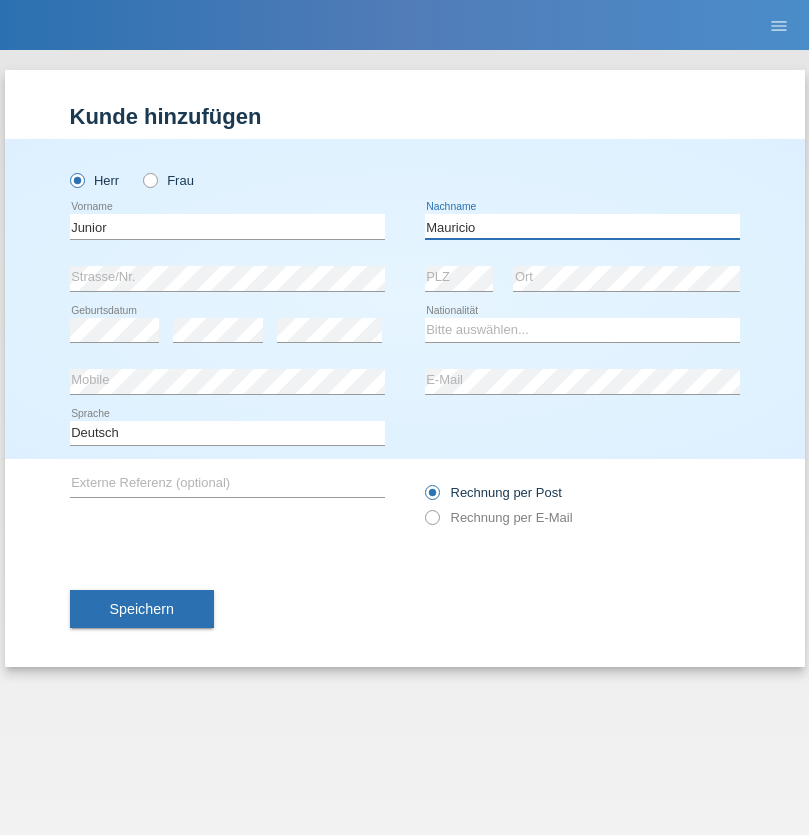 type on "Mauricio" 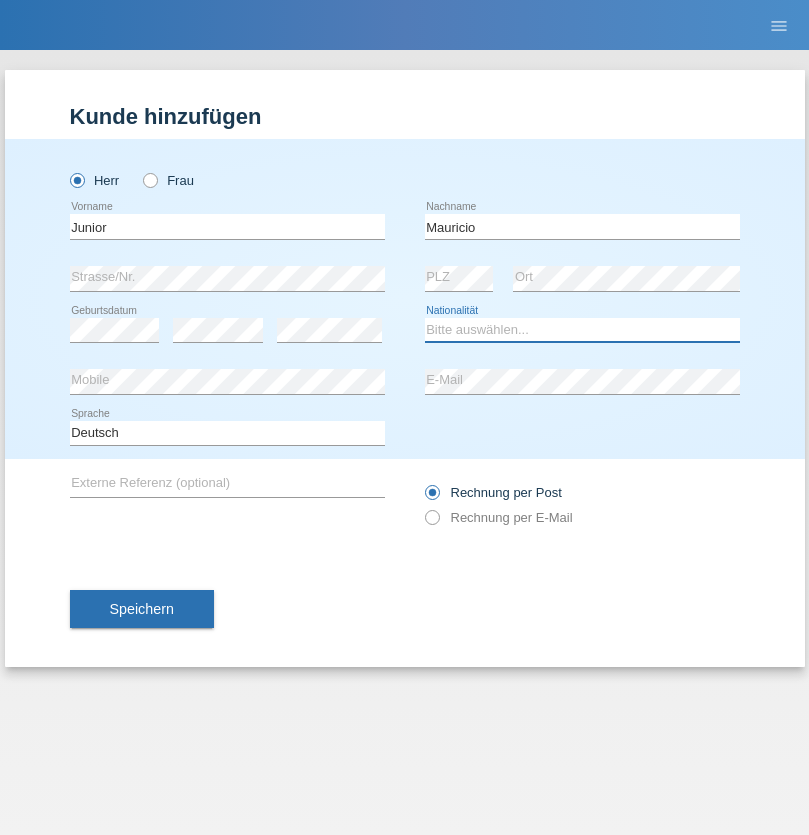 select on "CH" 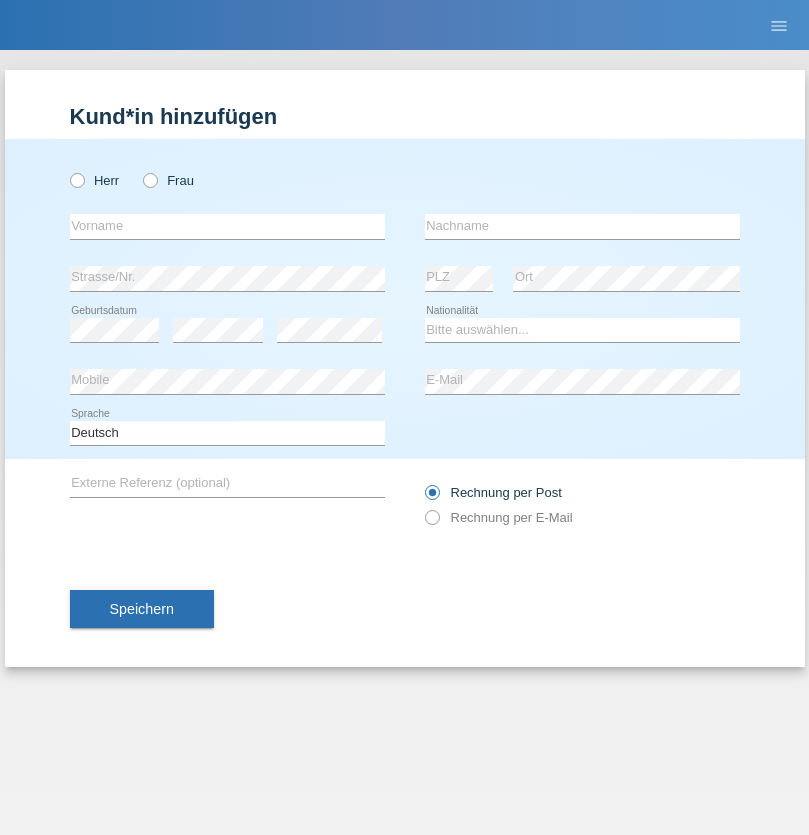 scroll, scrollTop: 0, scrollLeft: 0, axis: both 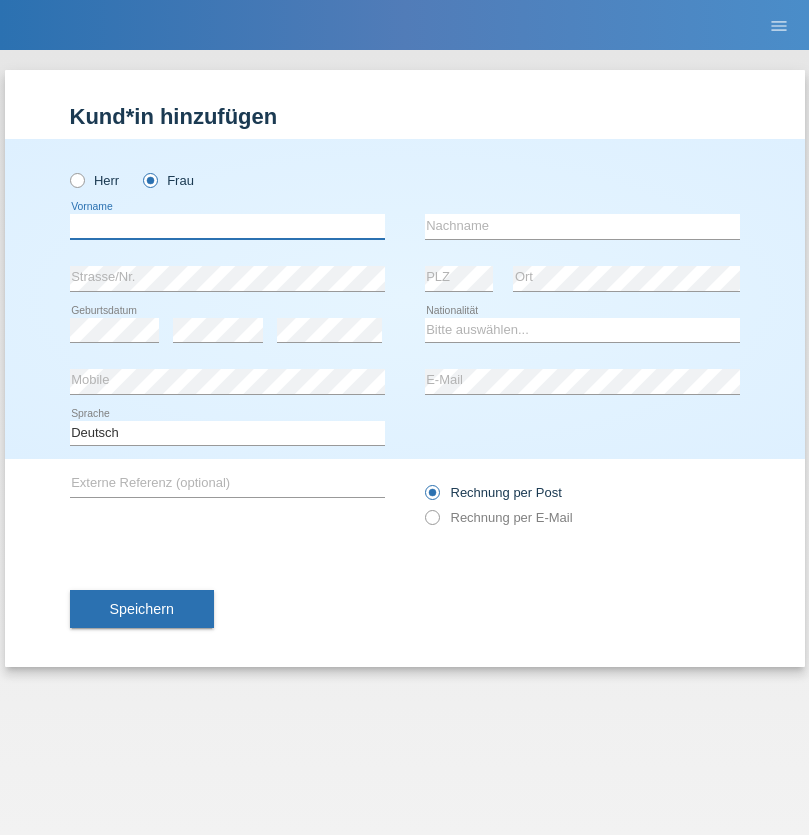 click at bounding box center (227, 226) 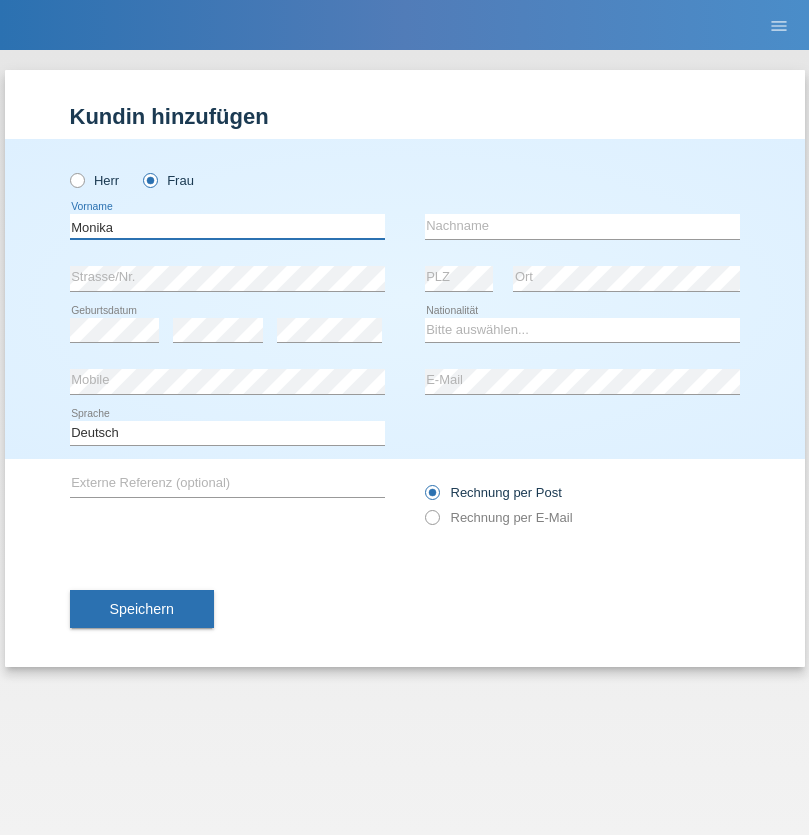 type on "Monika" 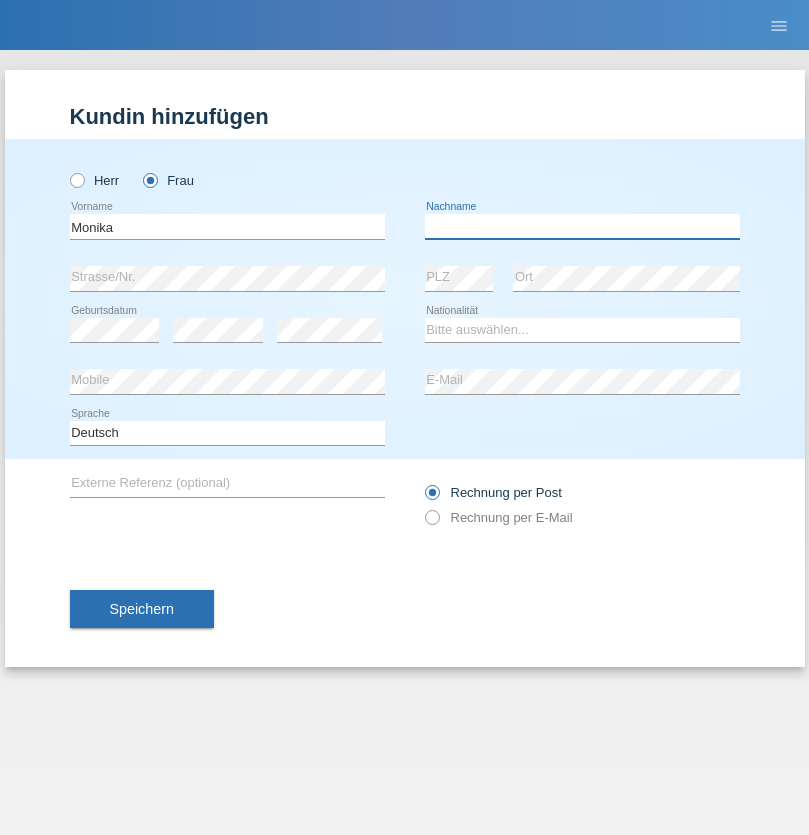 click at bounding box center (582, 226) 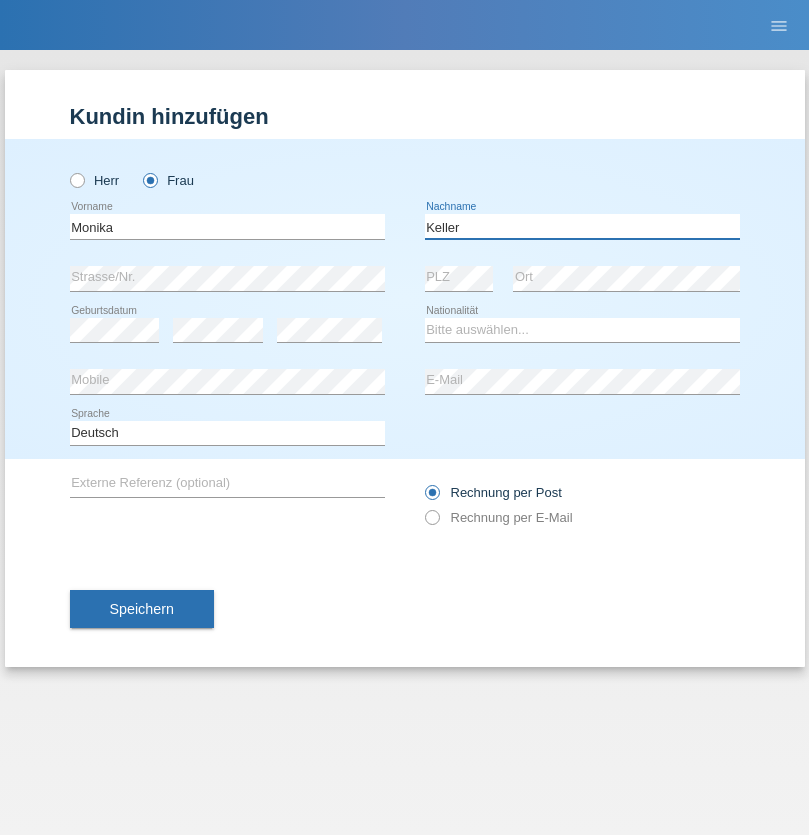 type on "Keller" 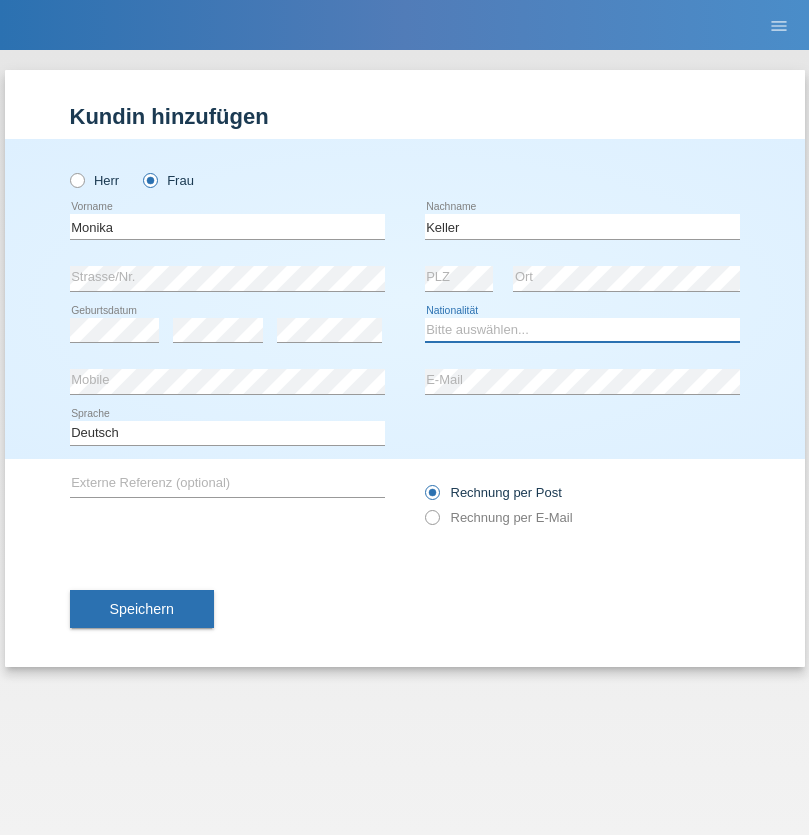 select on "CH" 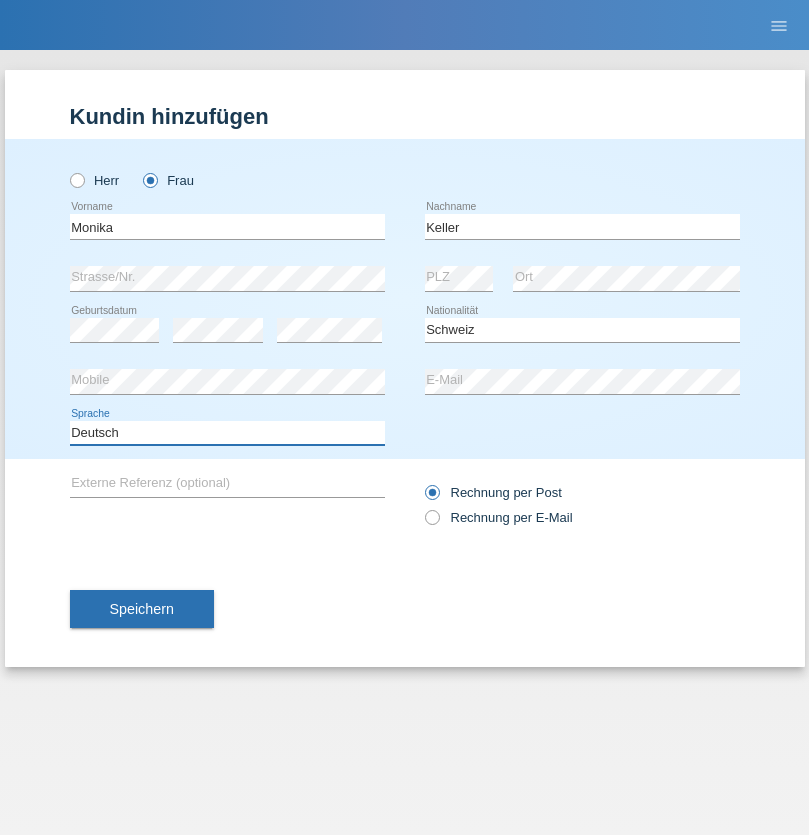 select on "en" 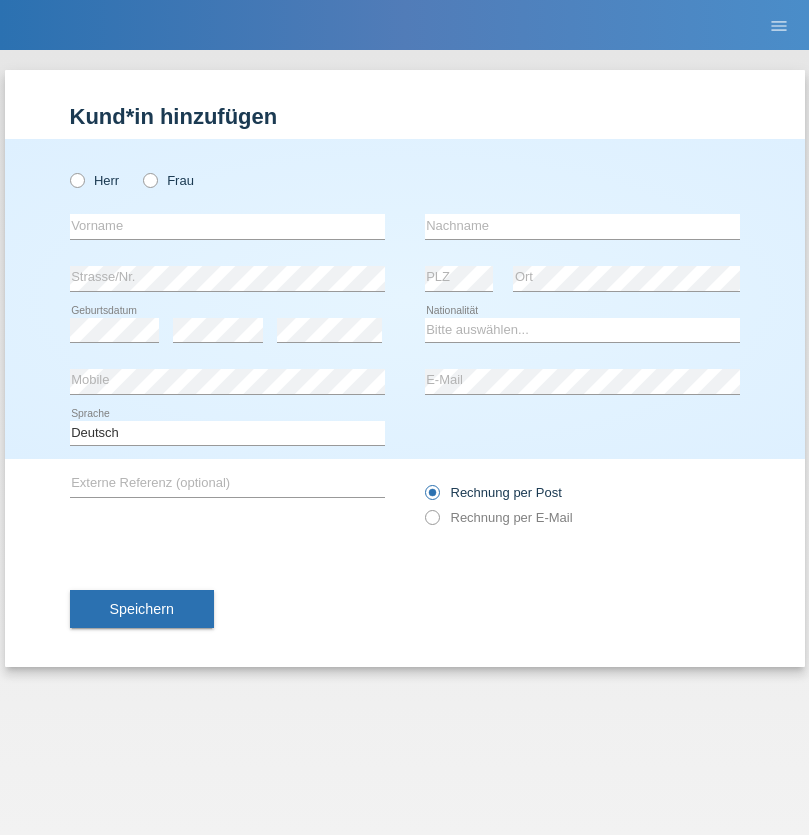 scroll, scrollTop: 0, scrollLeft: 0, axis: both 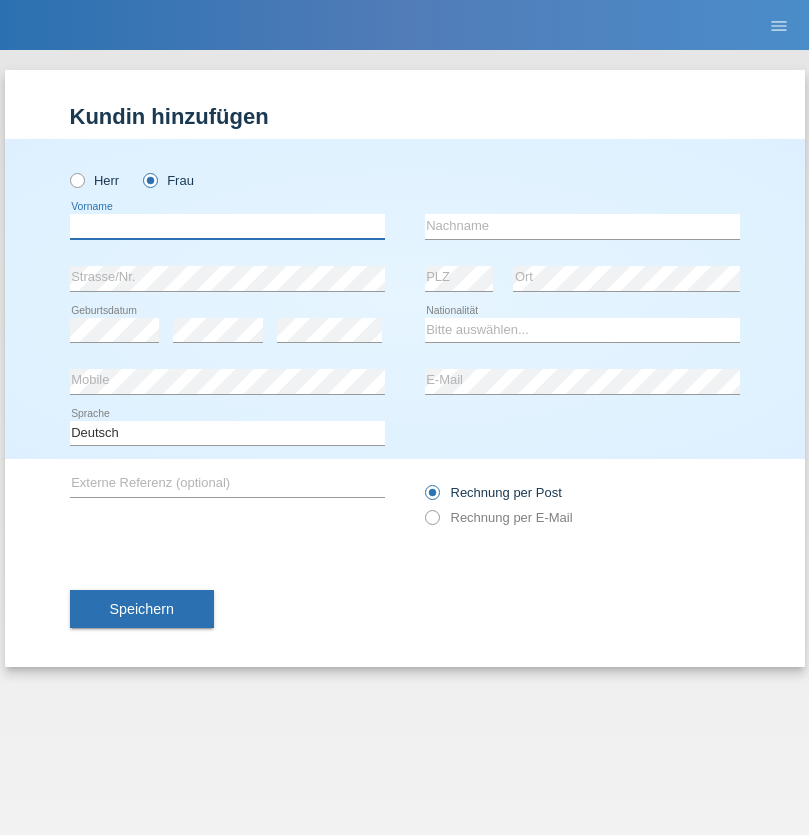 click at bounding box center [227, 226] 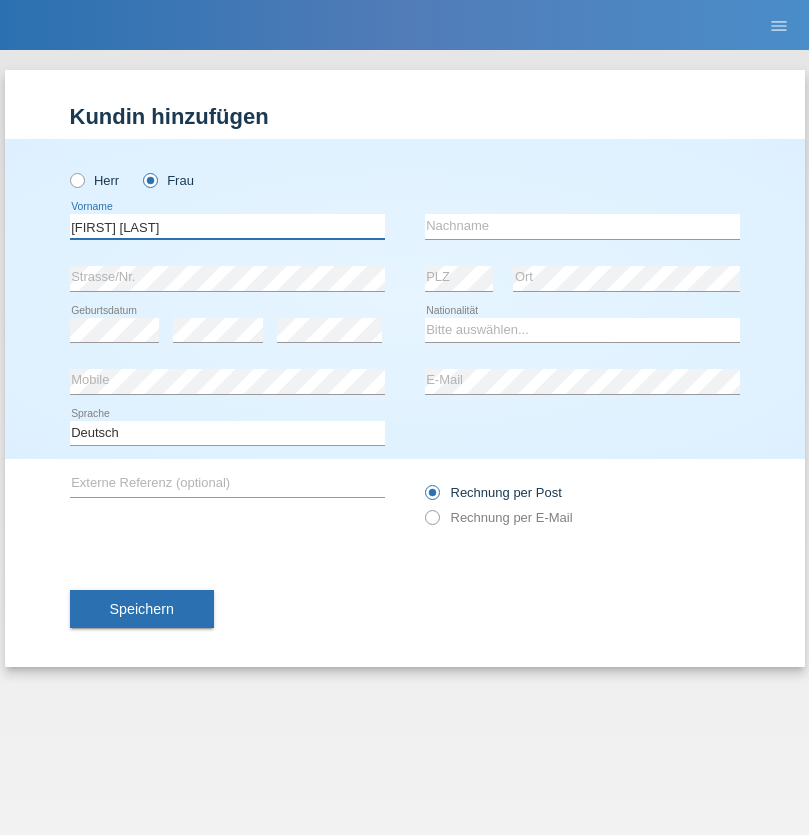 type on "Maria Fernanda" 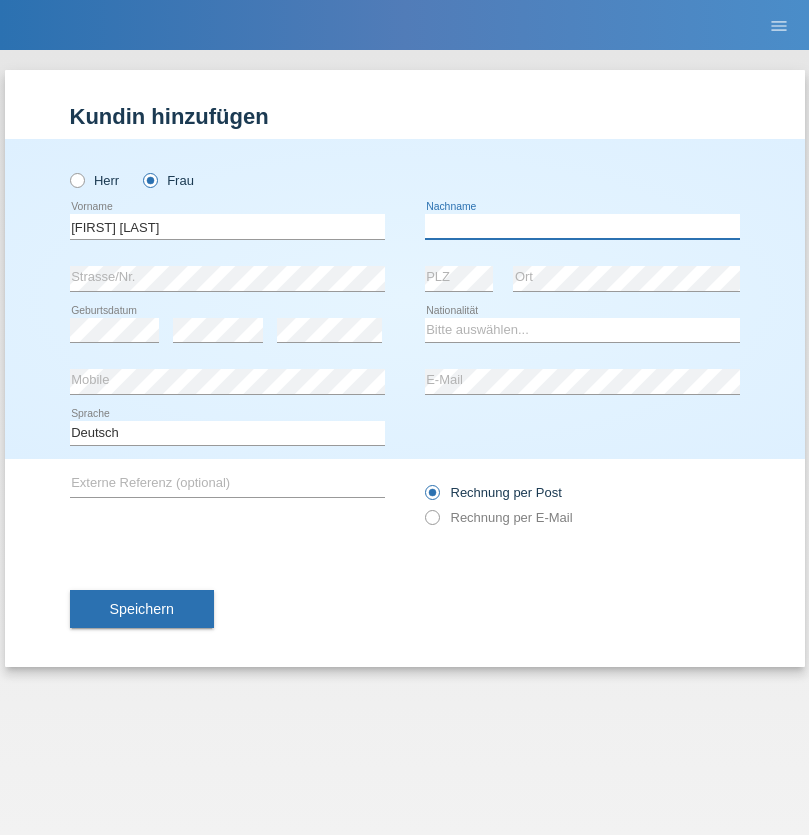 click at bounding box center (582, 226) 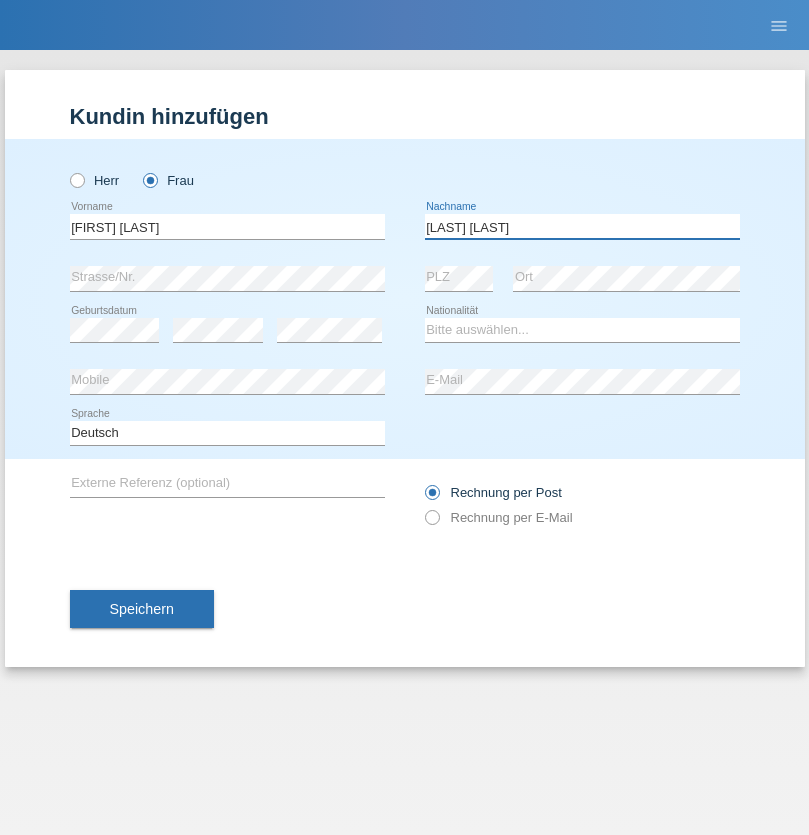 type on "Knusel Campillo" 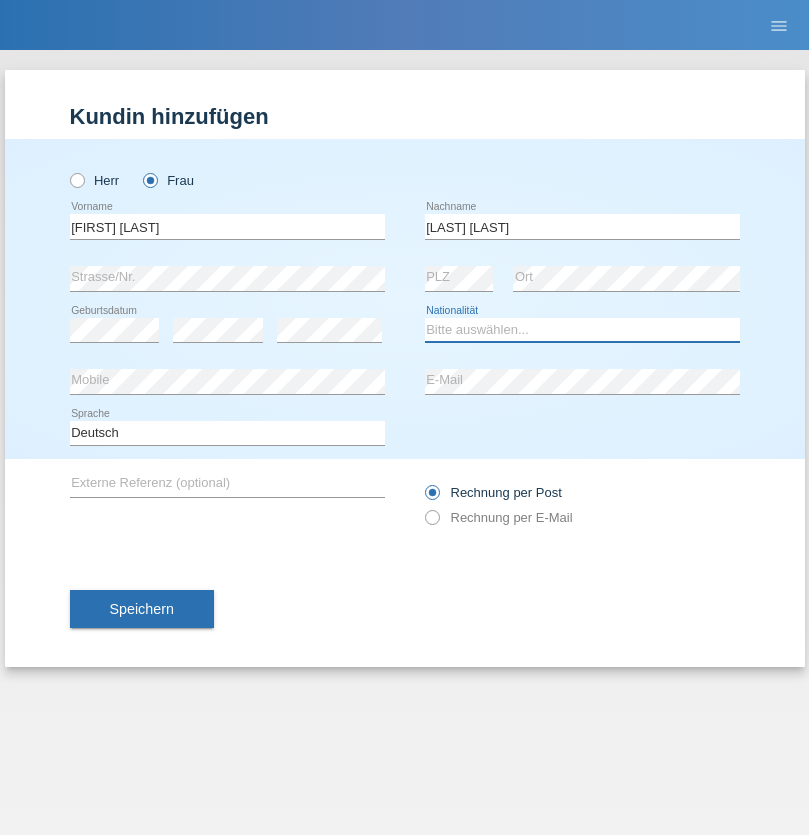 select on "CH" 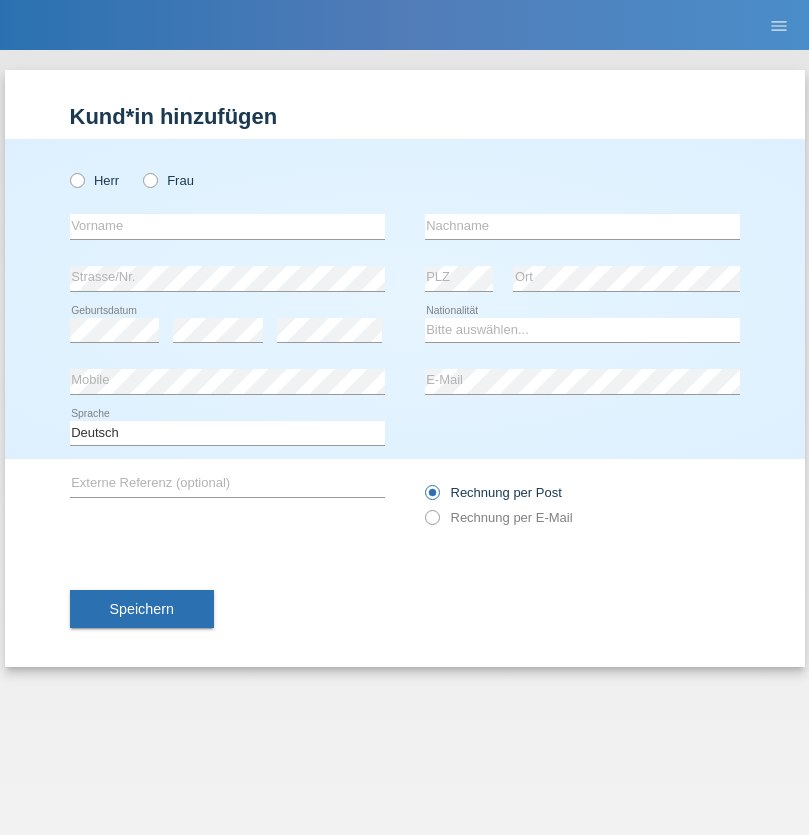 scroll, scrollTop: 0, scrollLeft: 0, axis: both 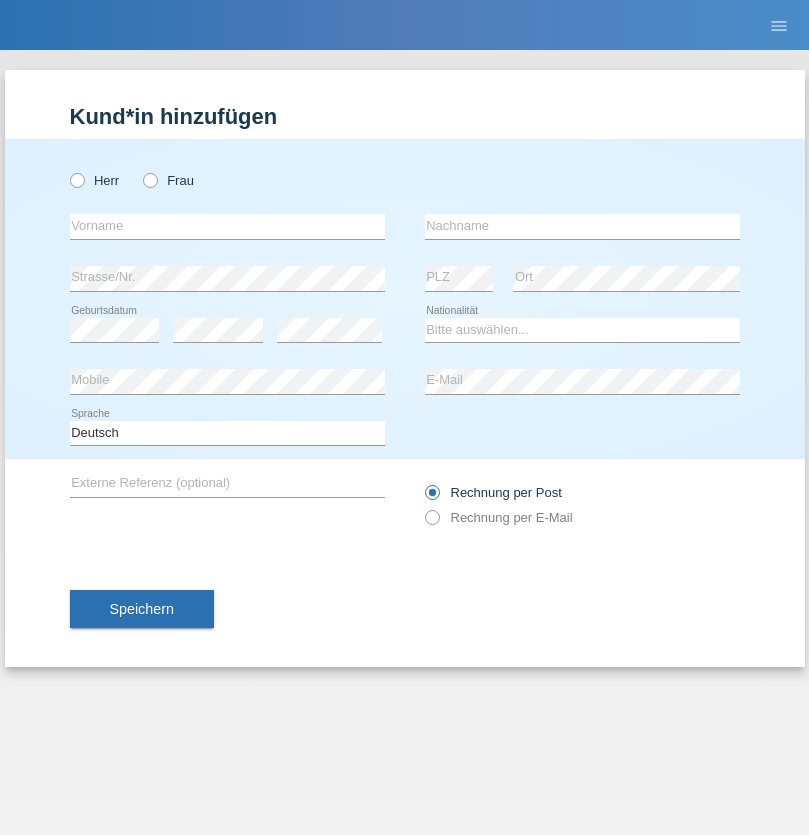 radio on "true" 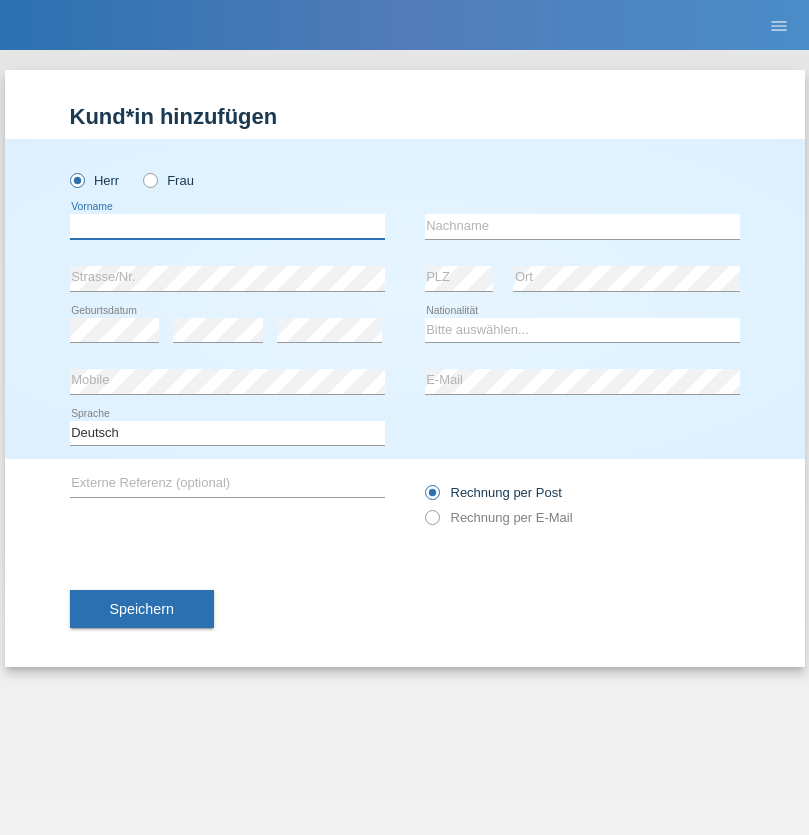 click at bounding box center [227, 226] 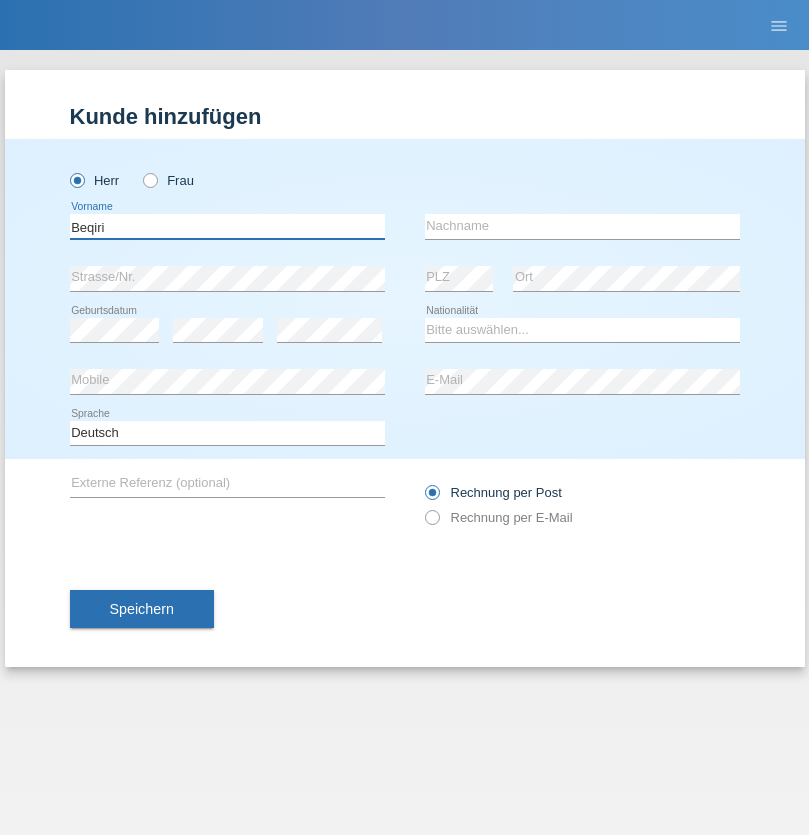 type on "Beqiri" 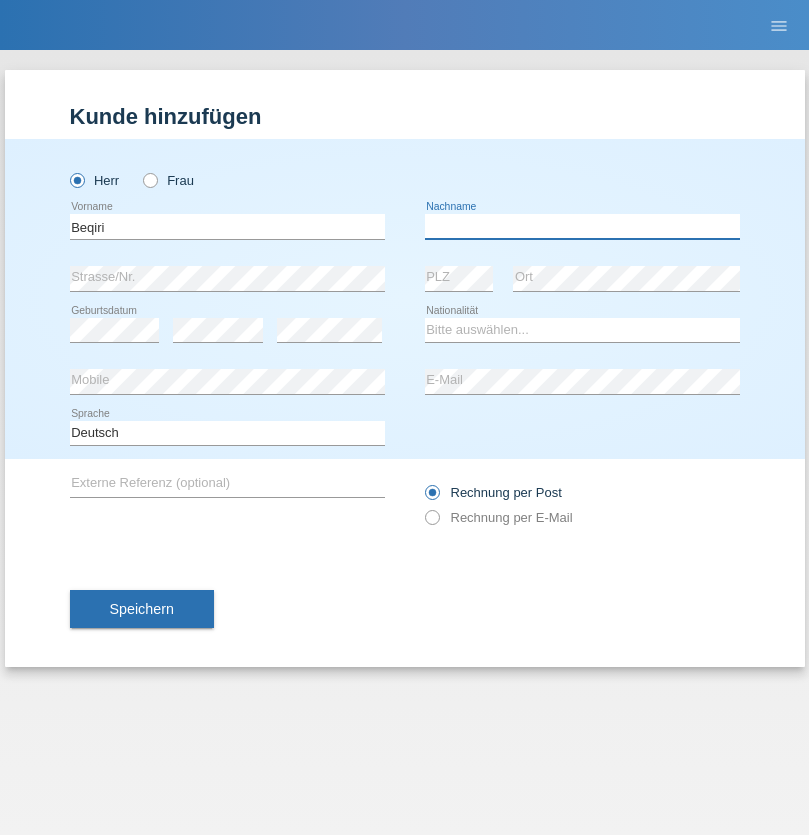 click at bounding box center [582, 226] 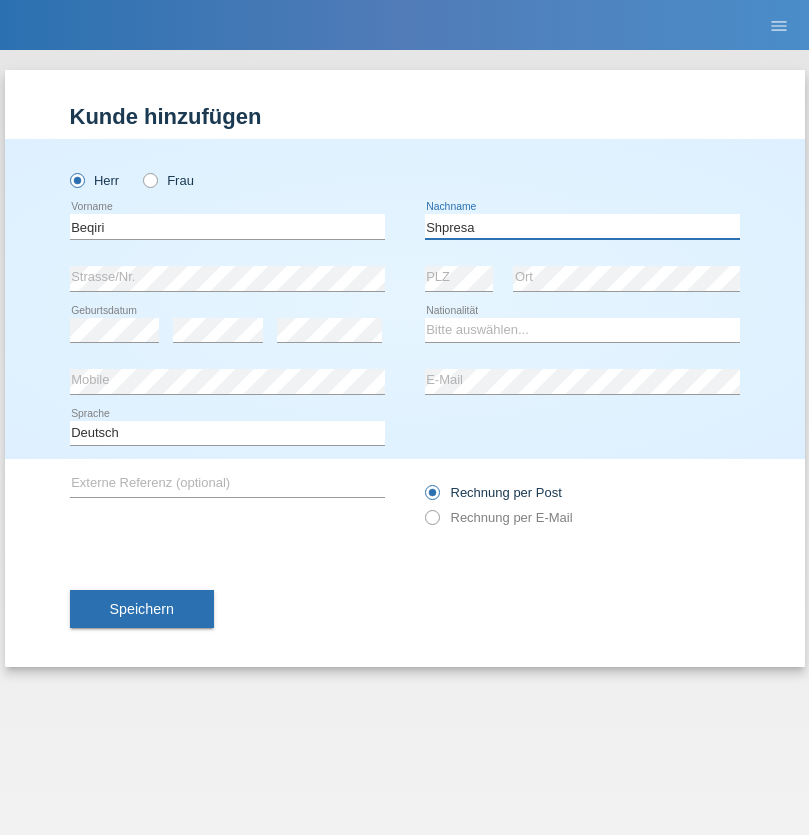 type on "Shpresa" 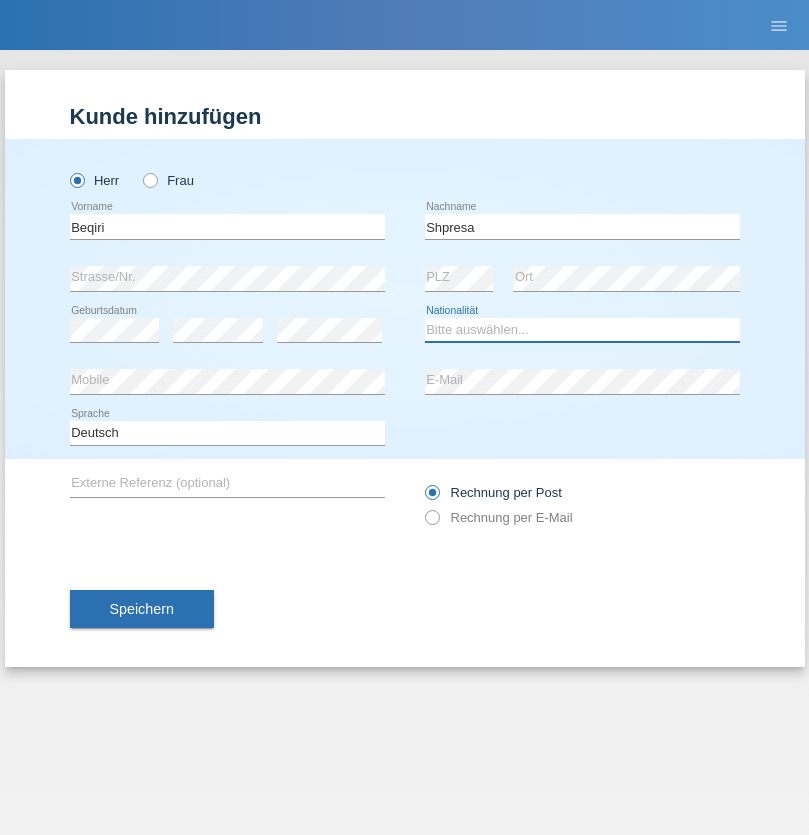 select on "XK" 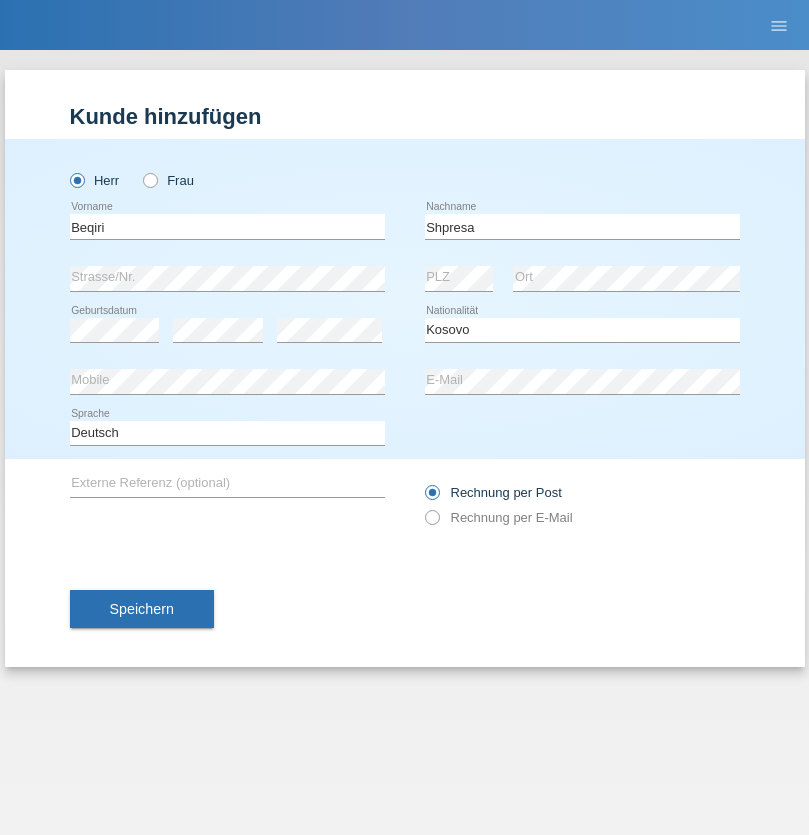 select on "C" 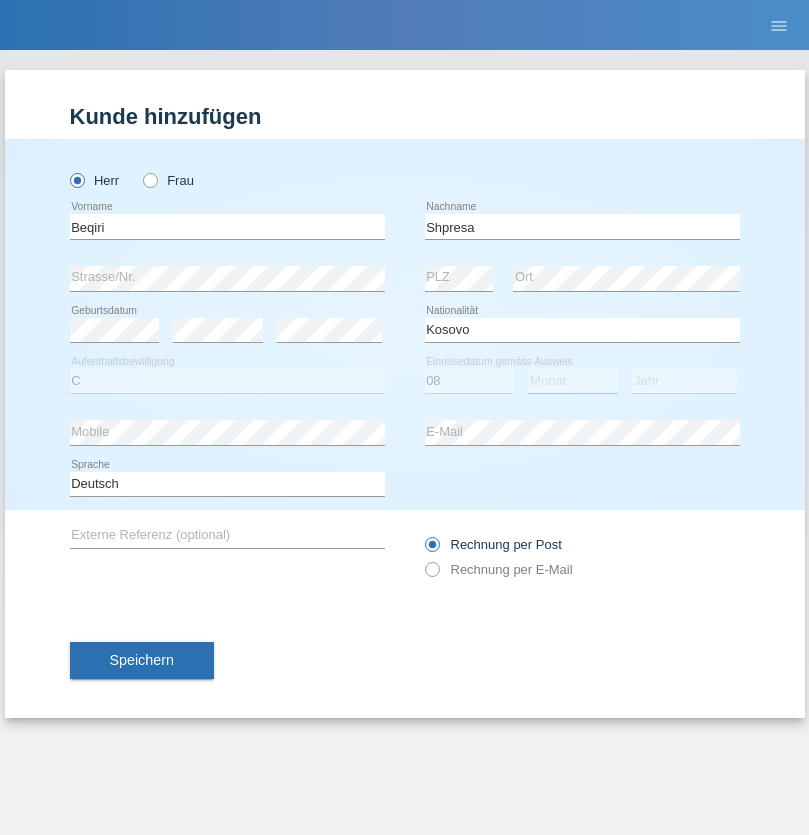 select on "02" 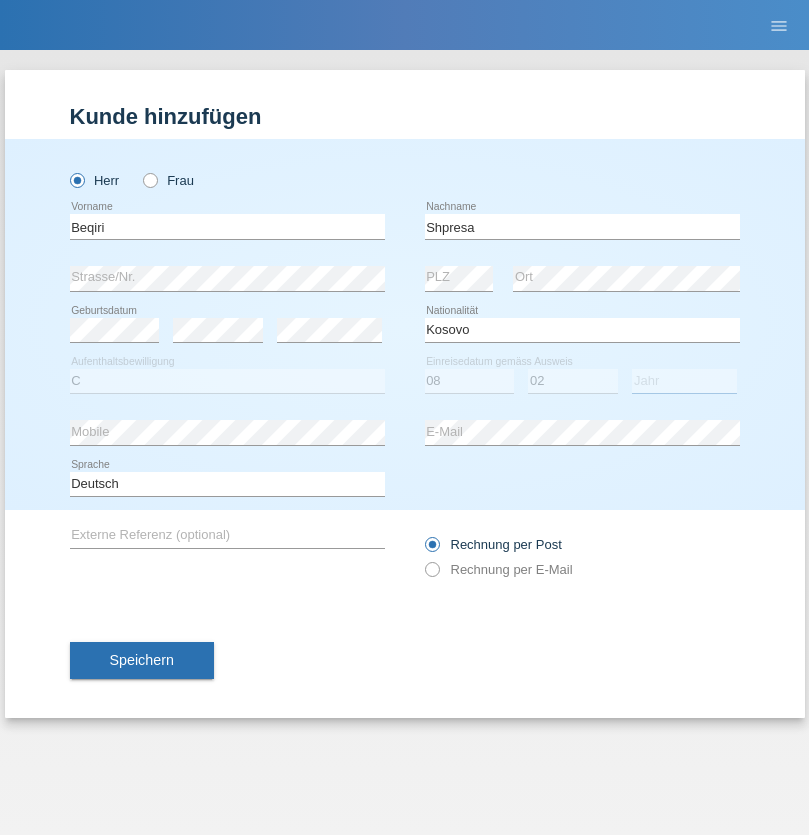 select on "1979" 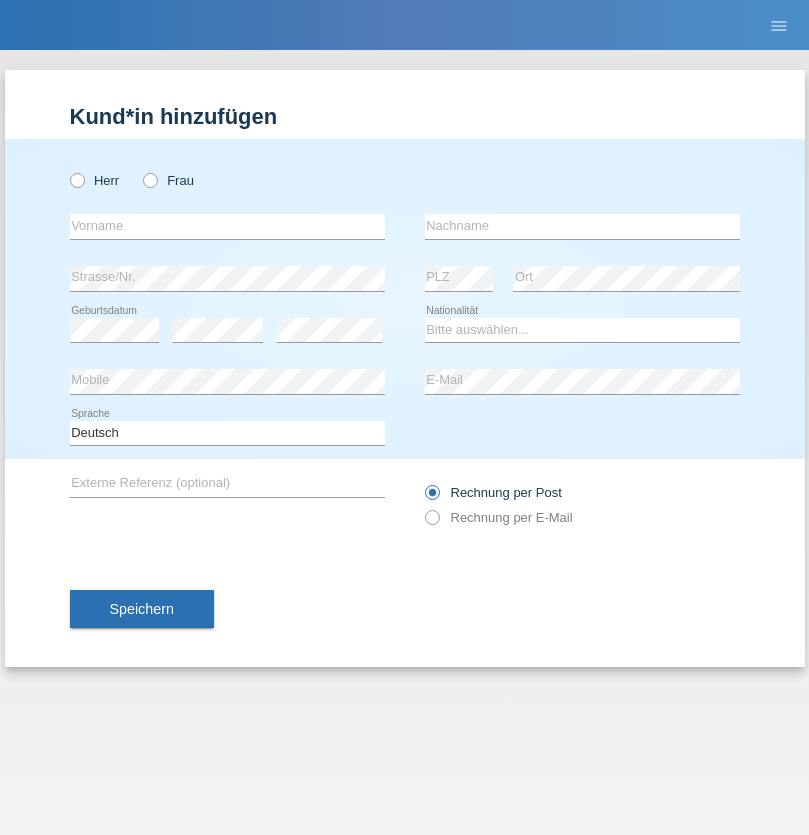 scroll, scrollTop: 0, scrollLeft: 0, axis: both 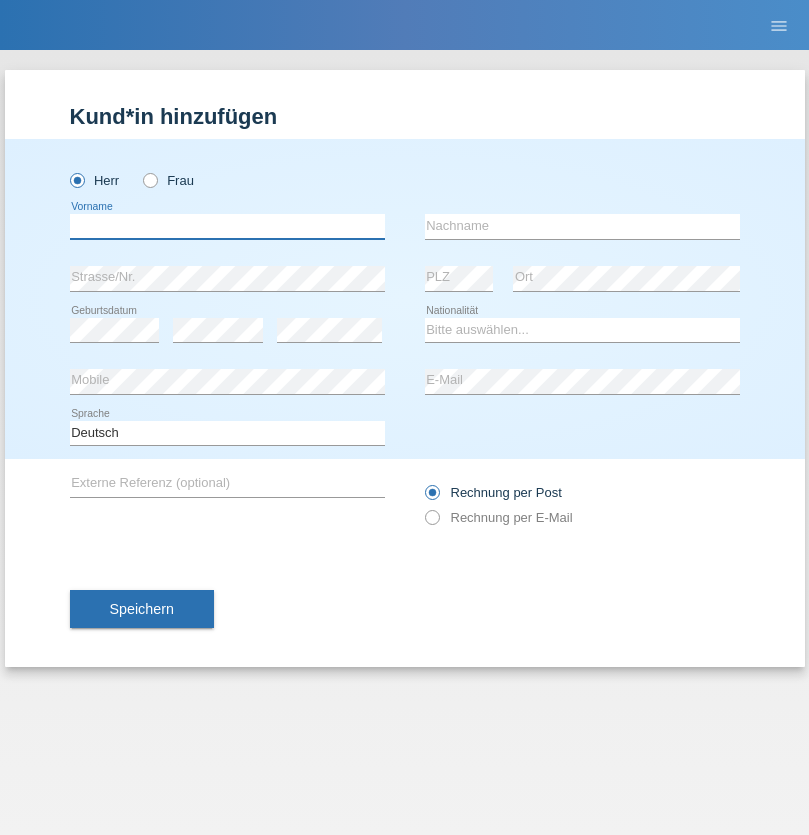 click at bounding box center [227, 226] 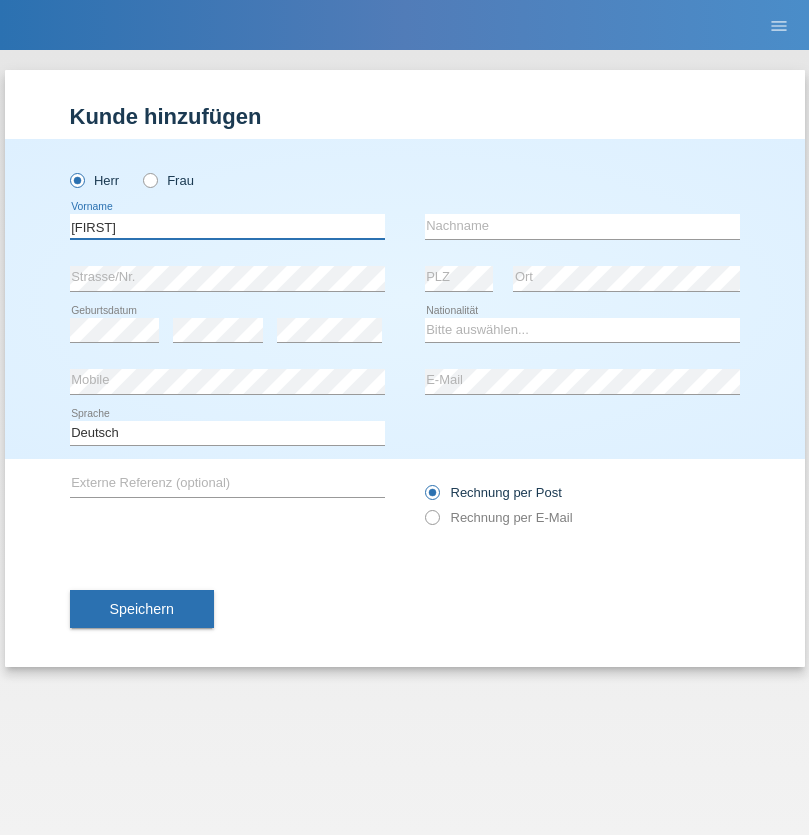 type on "[FIRST]" 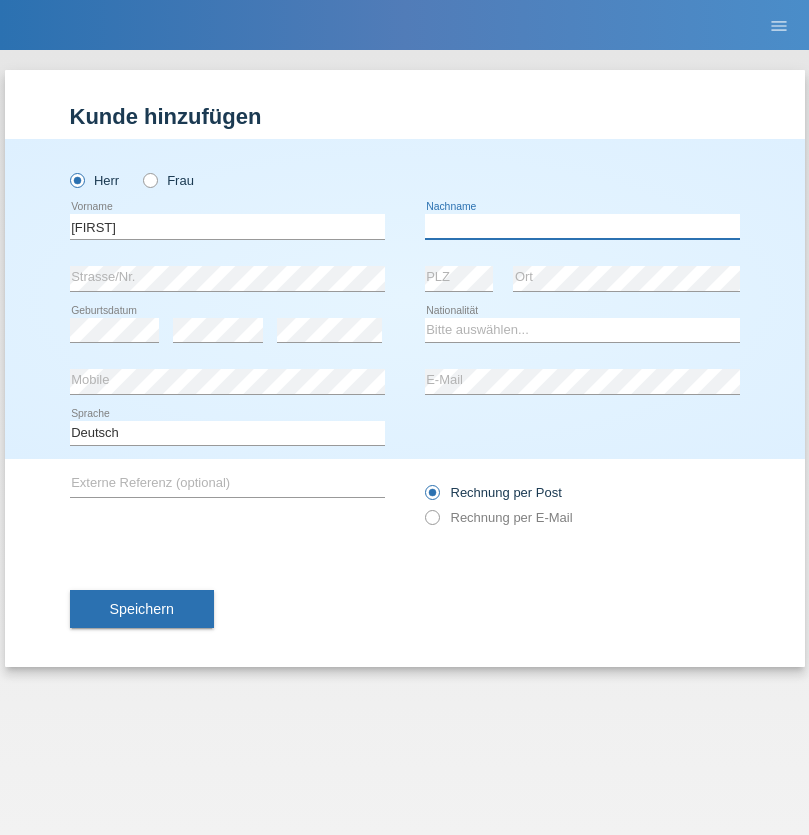 click at bounding box center (582, 226) 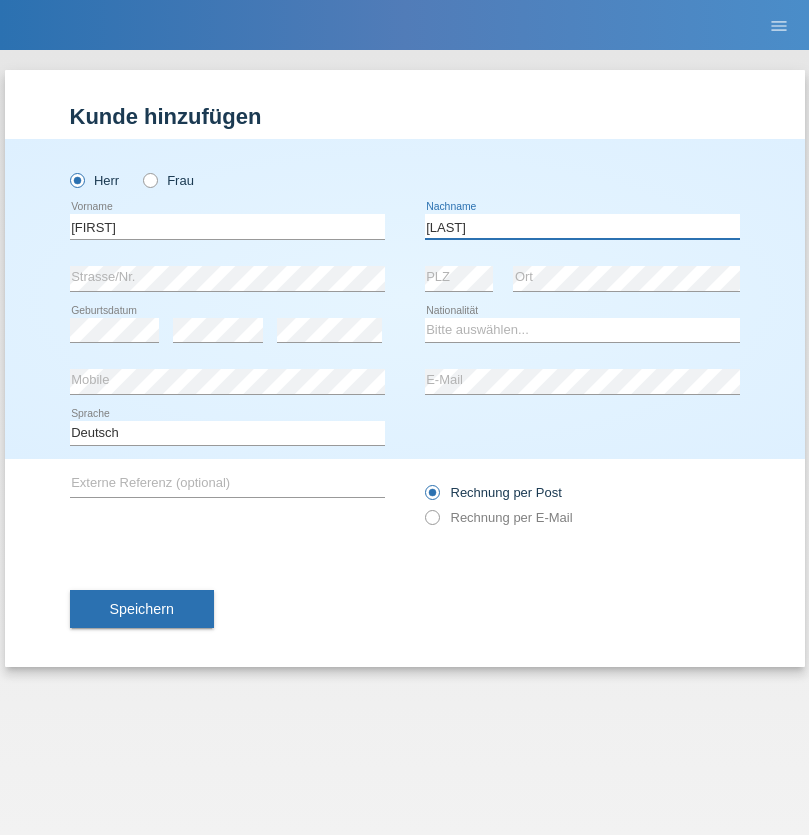 type on "[LAST]" 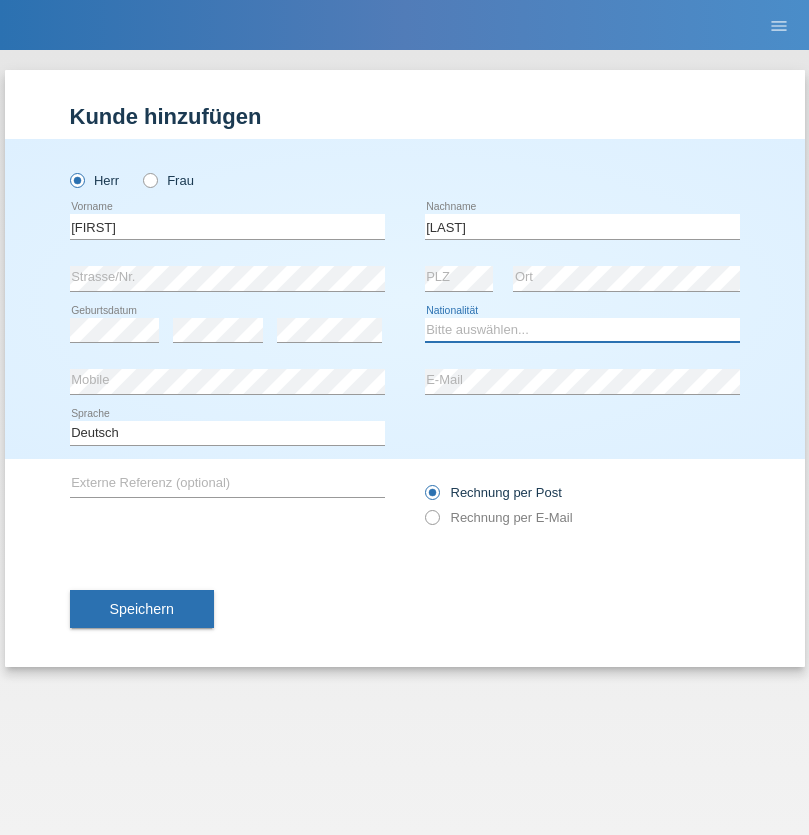select on "CH" 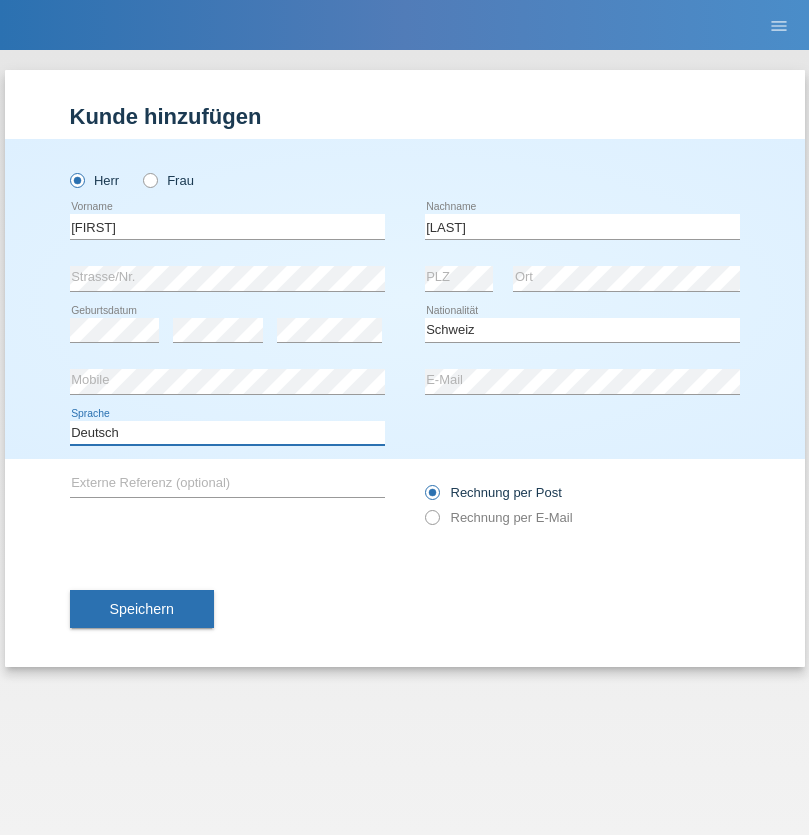 select on "en" 